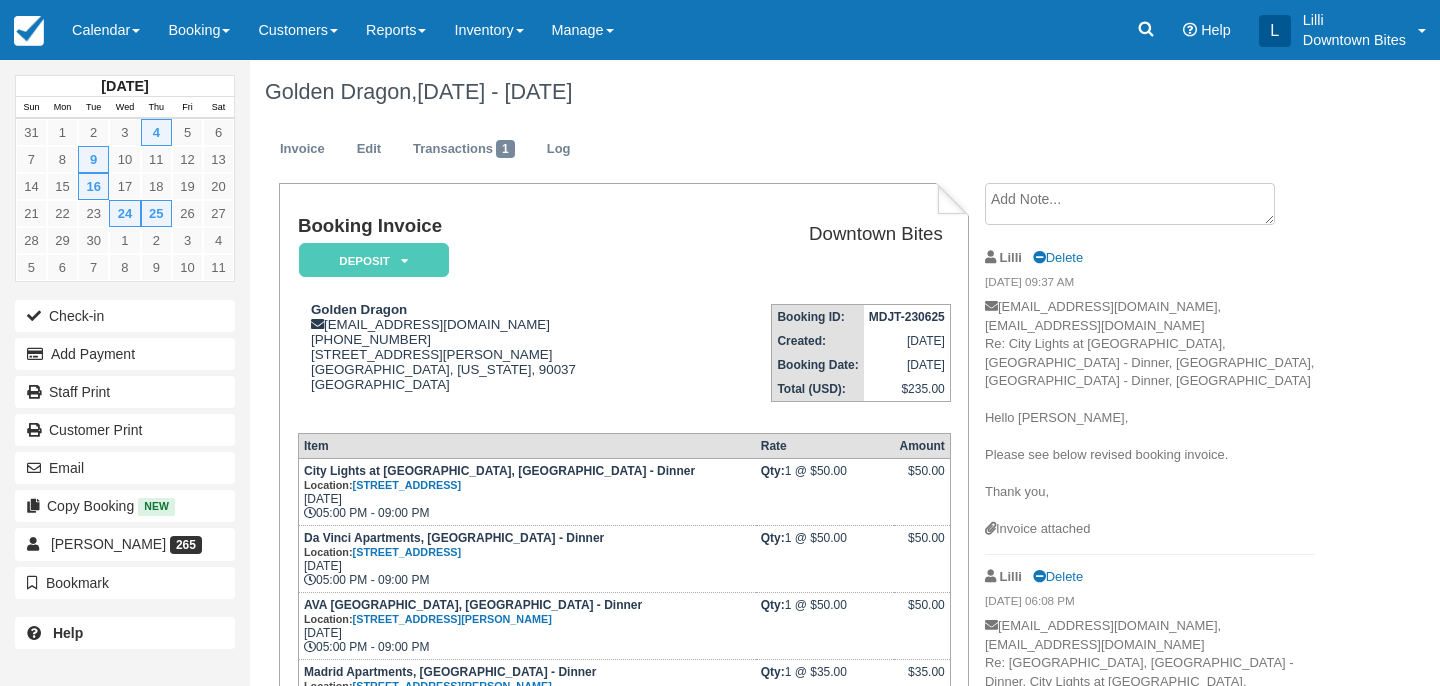 scroll, scrollTop: 0, scrollLeft: 0, axis: both 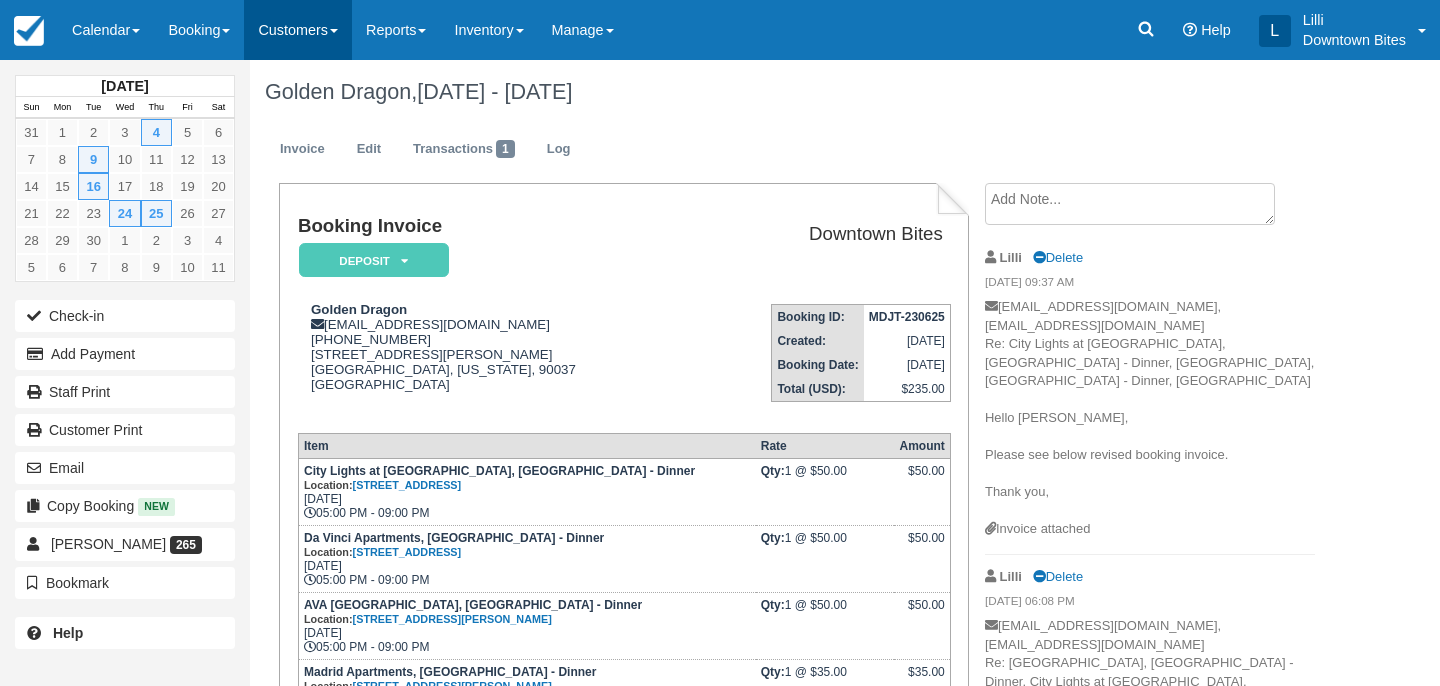 click on "Customers" at bounding box center (298, 30) 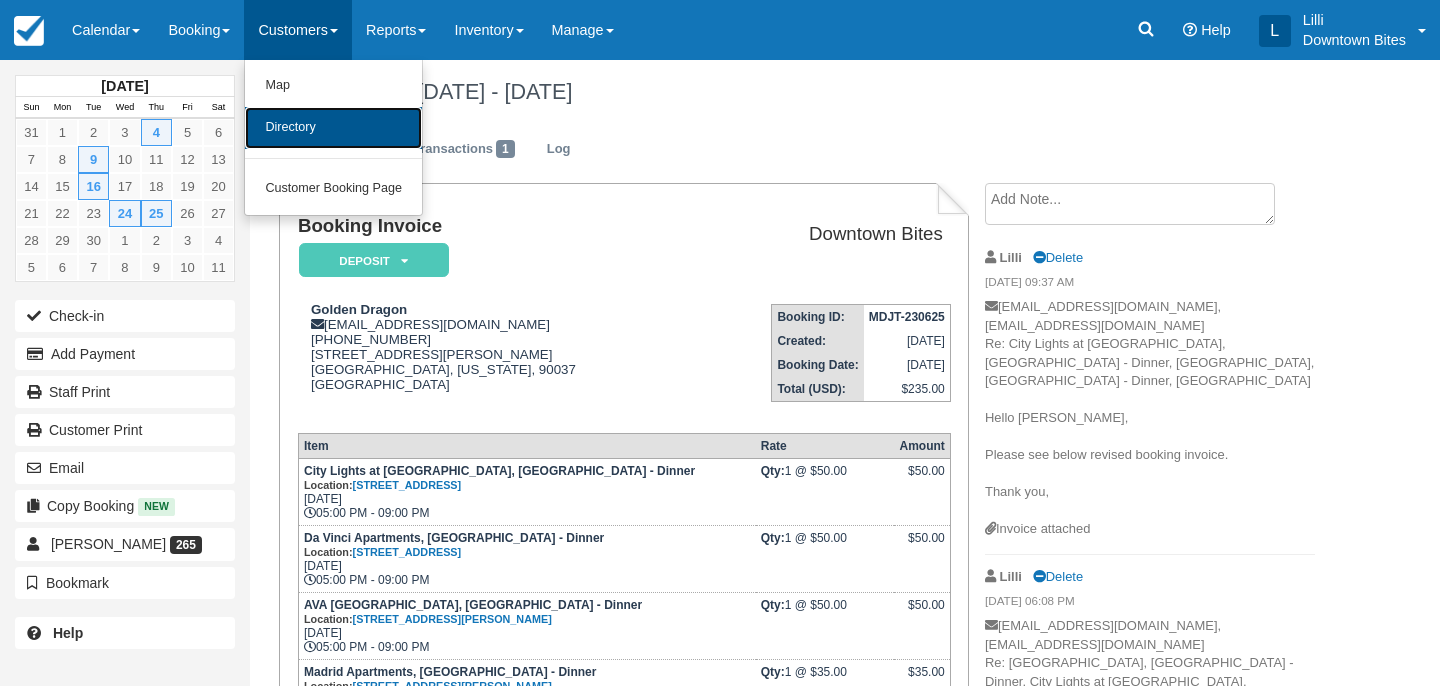 click on "Directory" at bounding box center (333, 128) 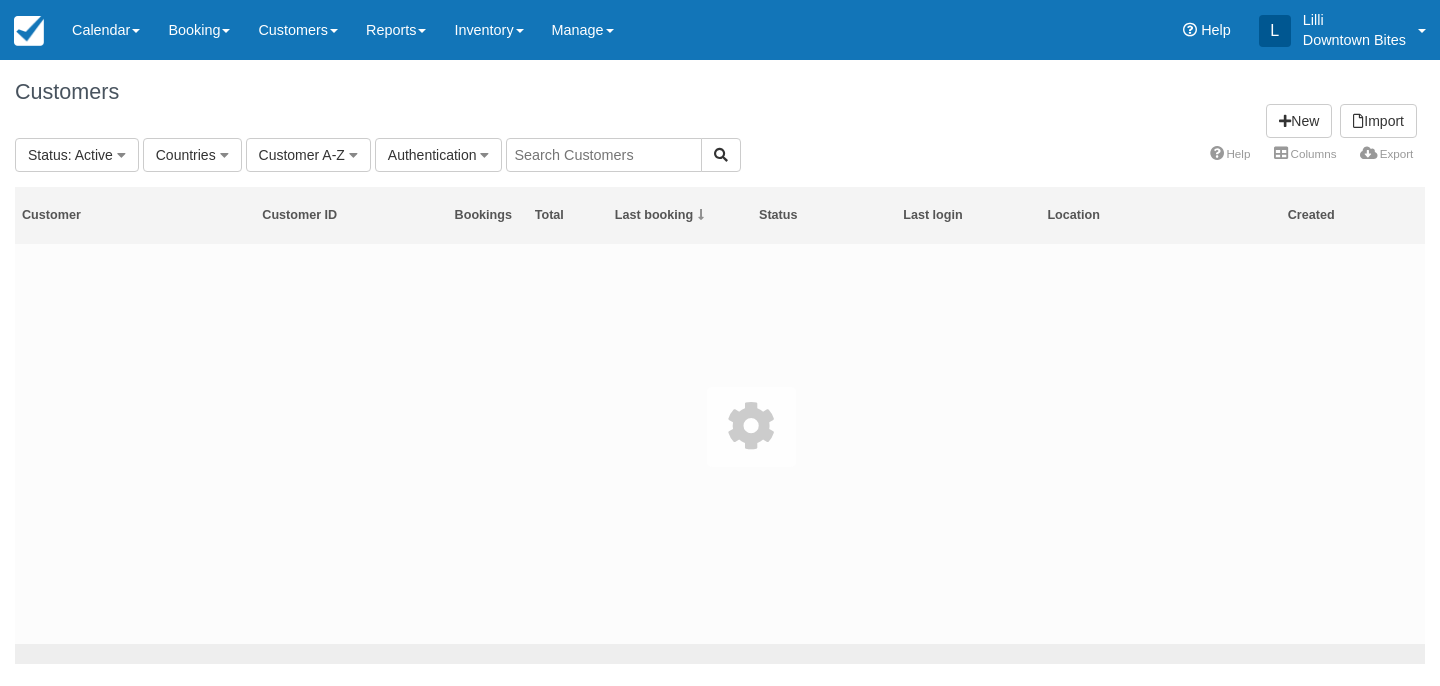 scroll, scrollTop: 0, scrollLeft: 0, axis: both 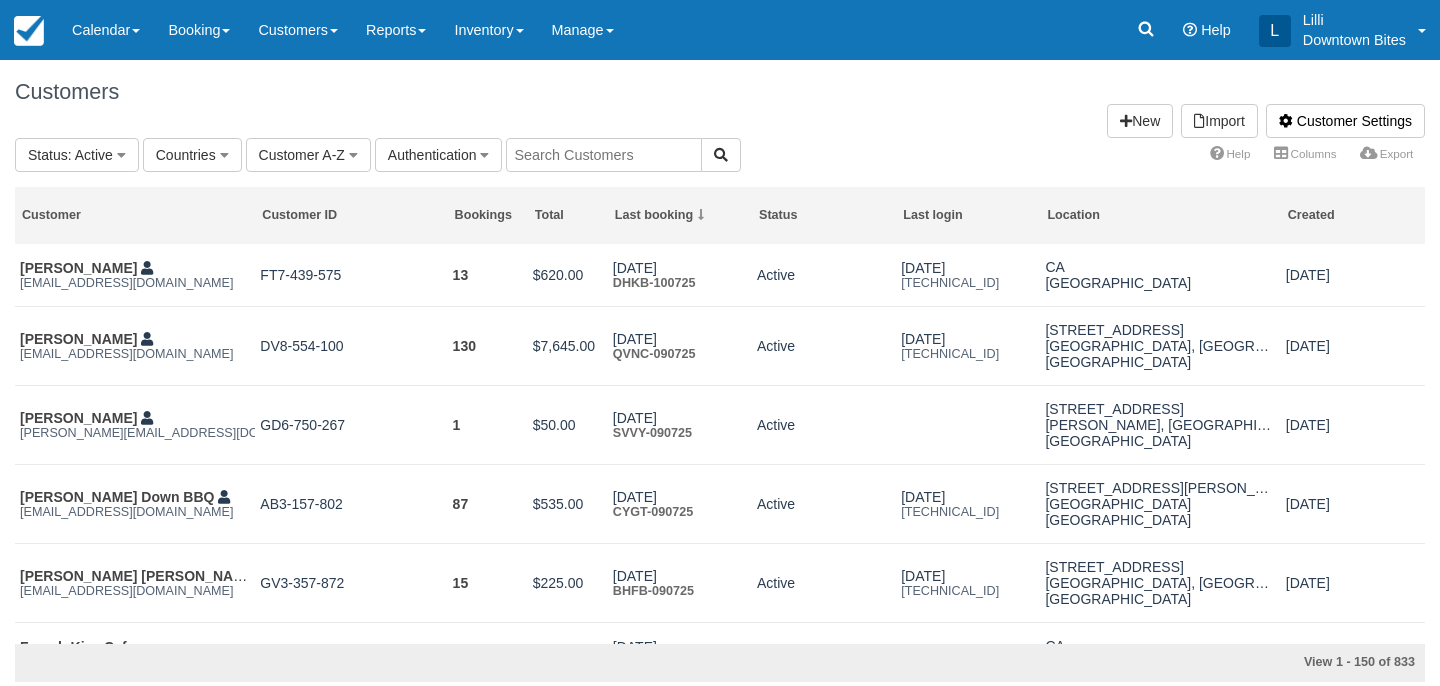 click at bounding box center (604, 155) 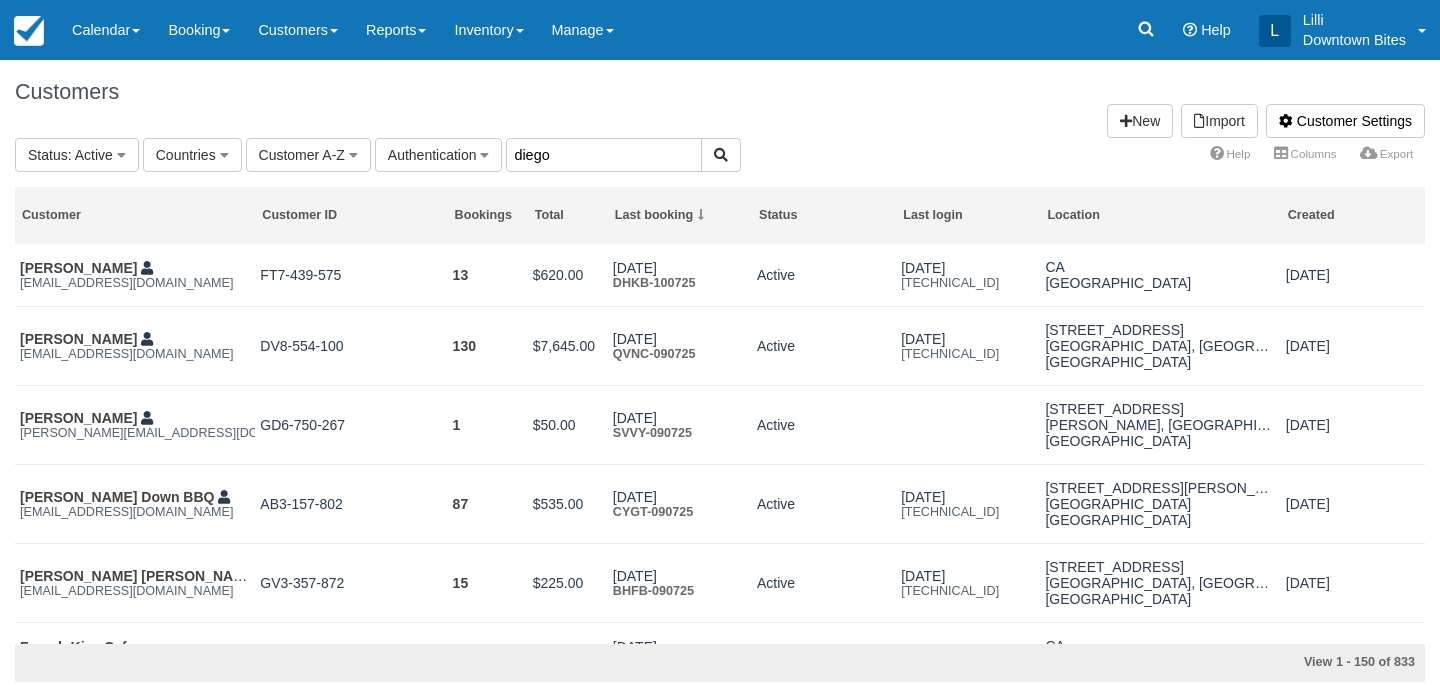 type on "diego" 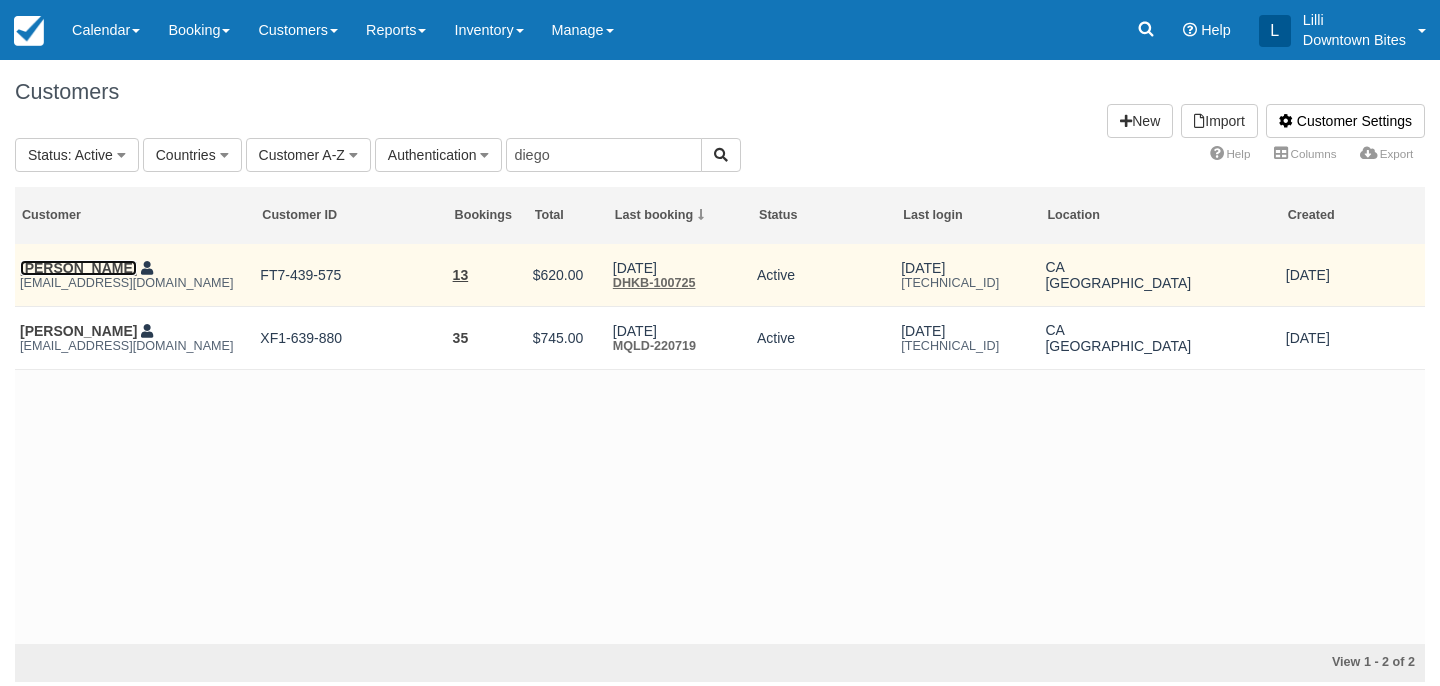 click on "Diego Blanco" at bounding box center (78, 268) 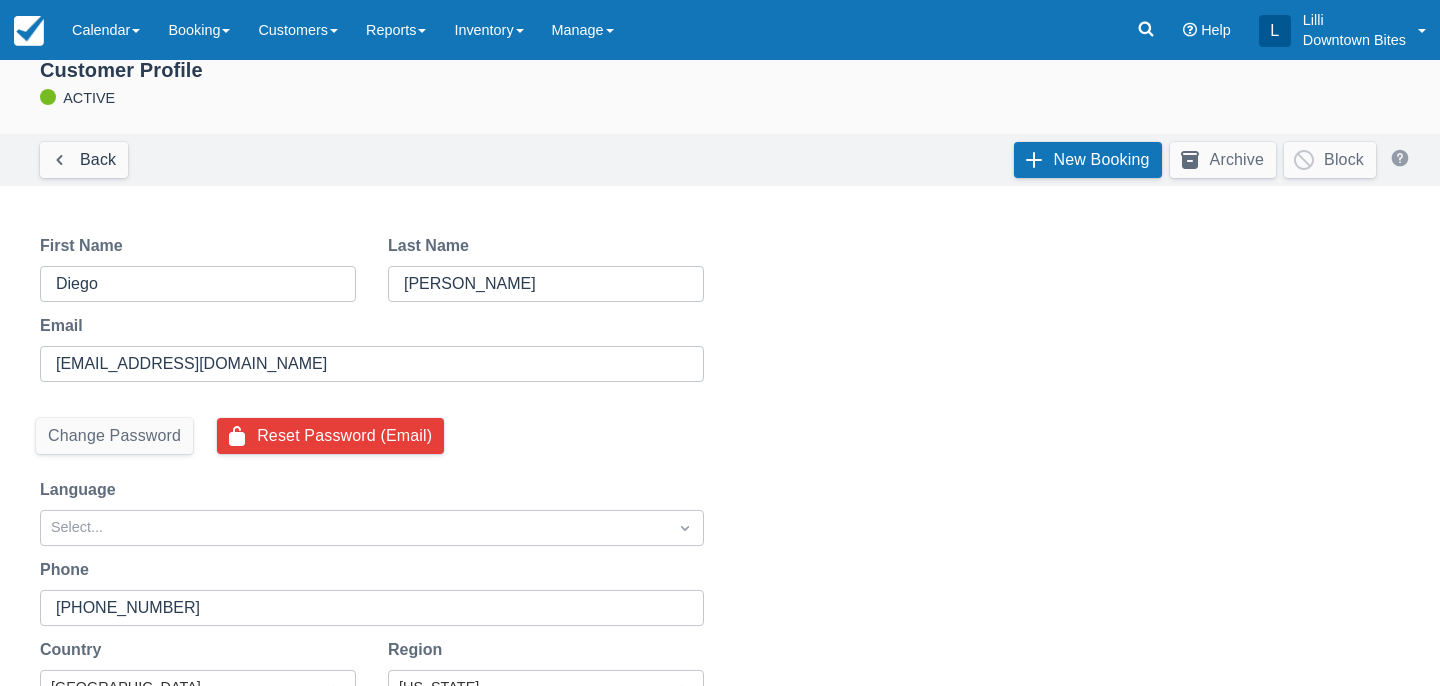 scroll, scrollTop: 16, scrollLeft: 0, axis: vertical 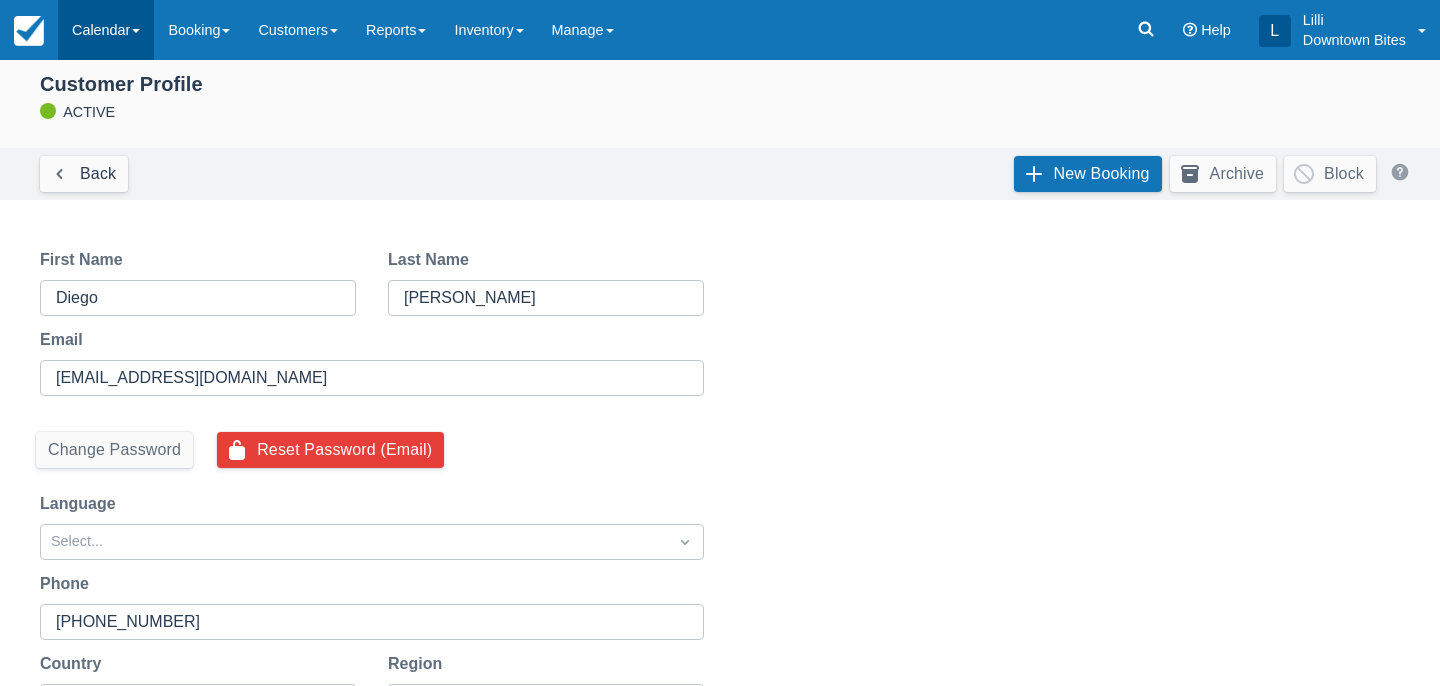 click on "Calendar" at bounding box center (106, 30) 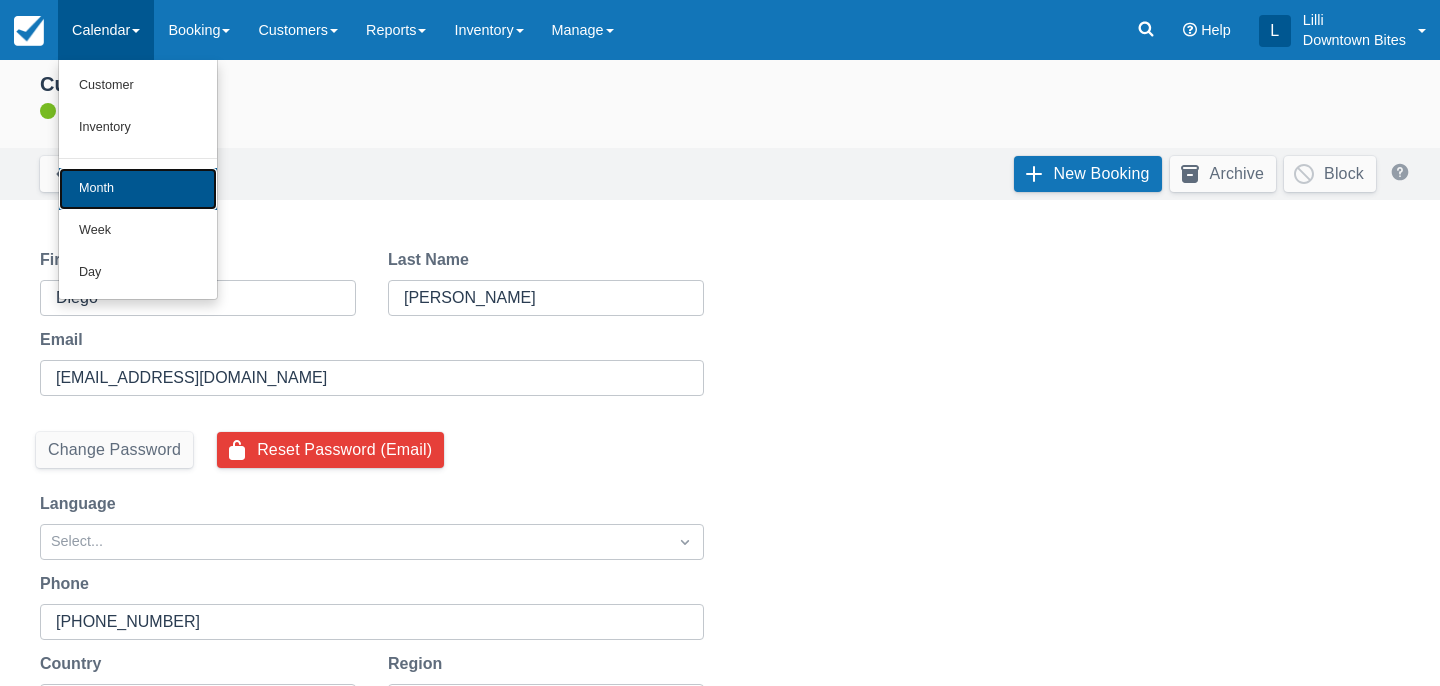 click on "Month" at bounding box center [138, 189] 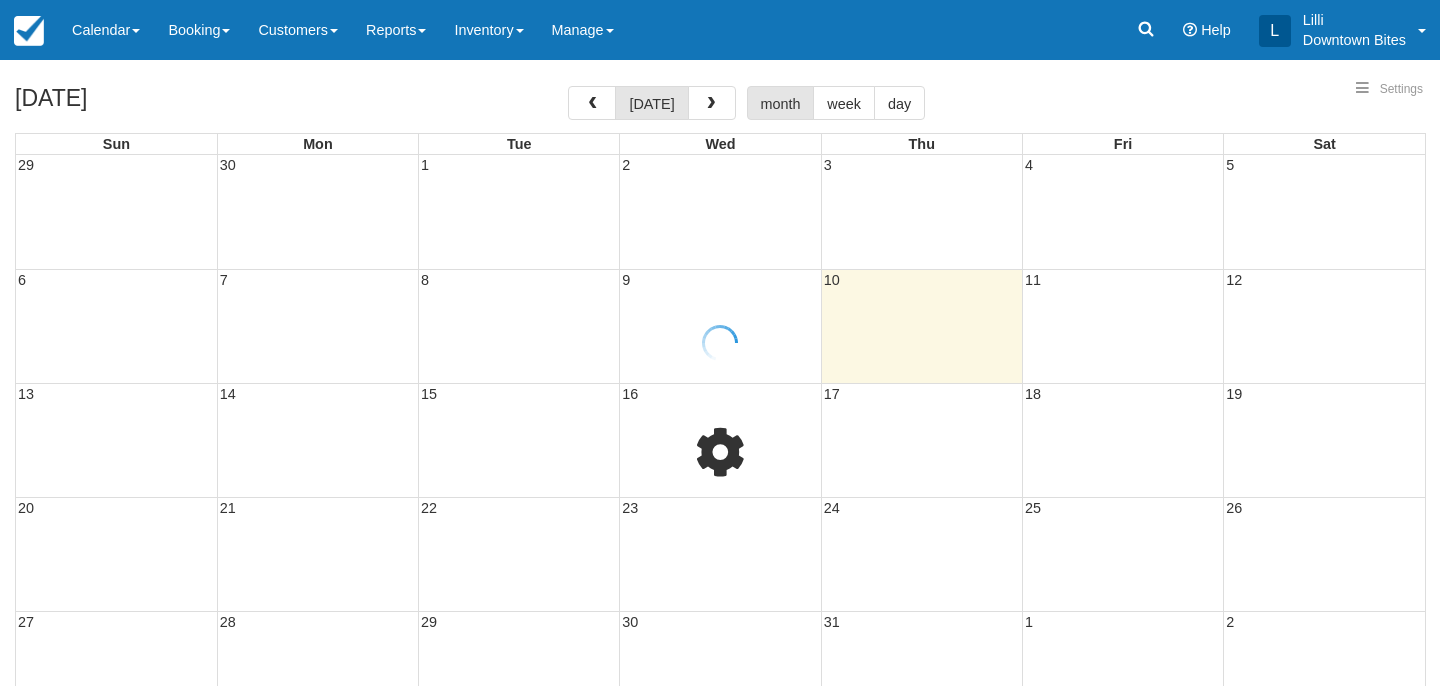 select 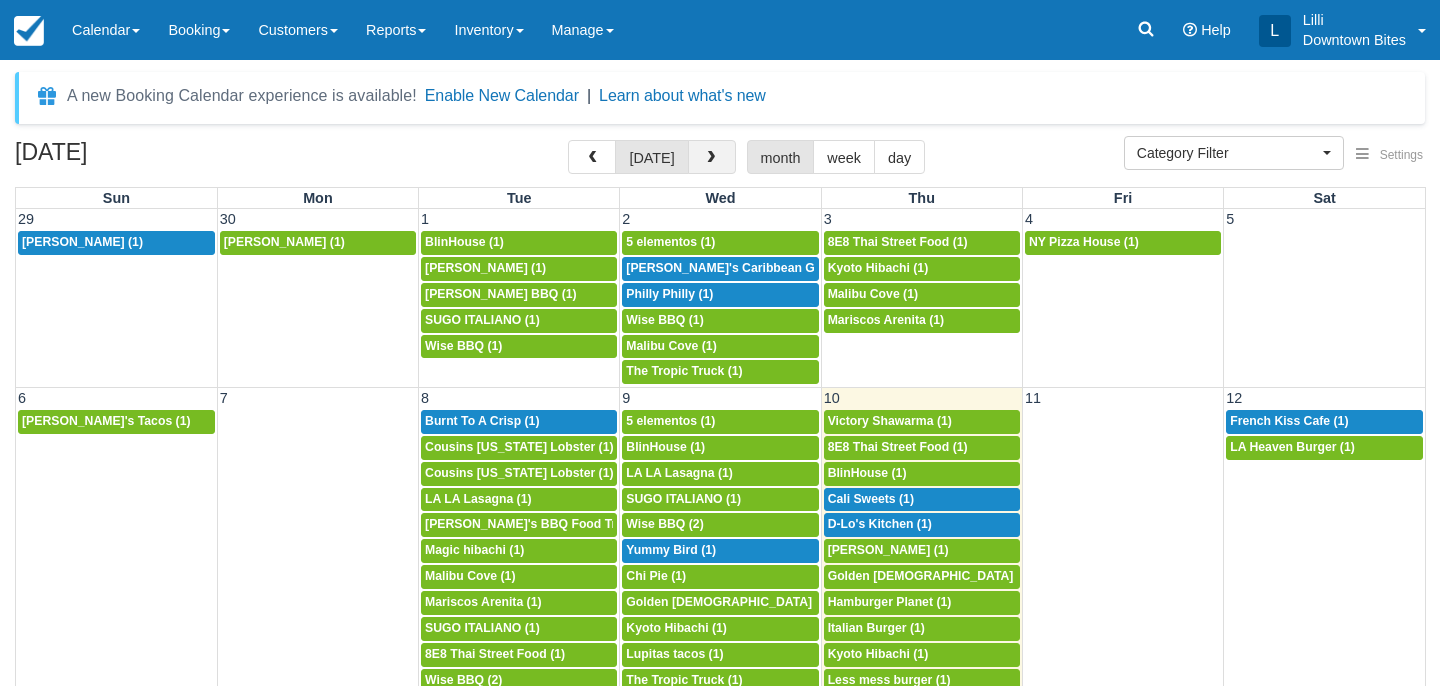 click at bounding box center [711, 158] 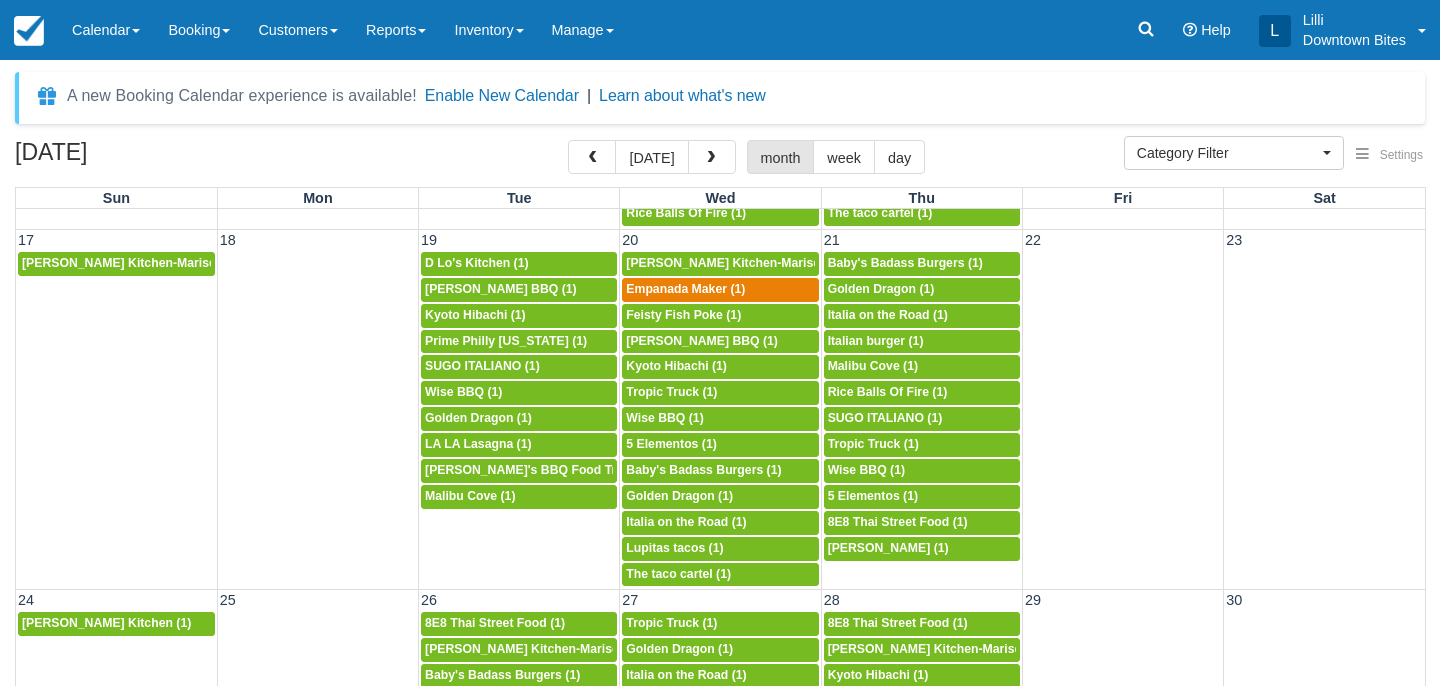scroll, scrollTop: 949, scrollLeft: 0, axis: vertical 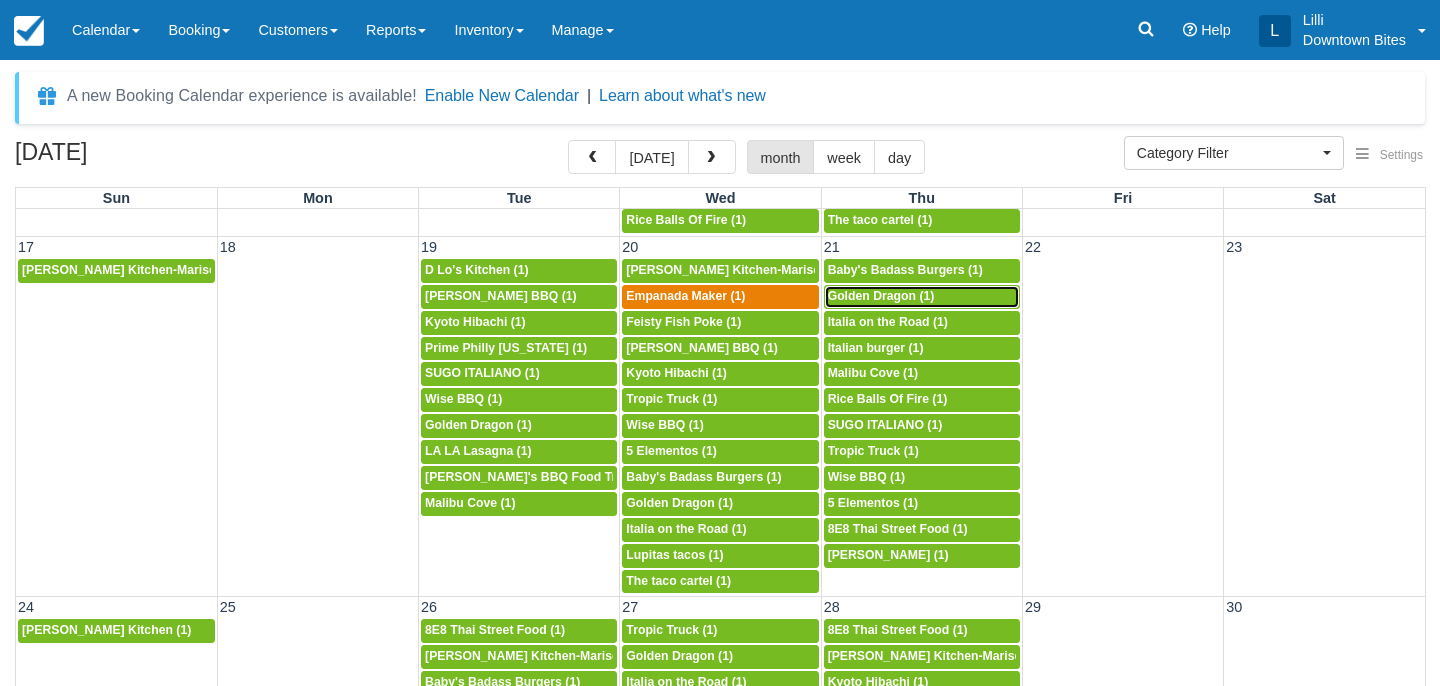 click on "Golden Dragon (1)" at bounding box center [881, 296] 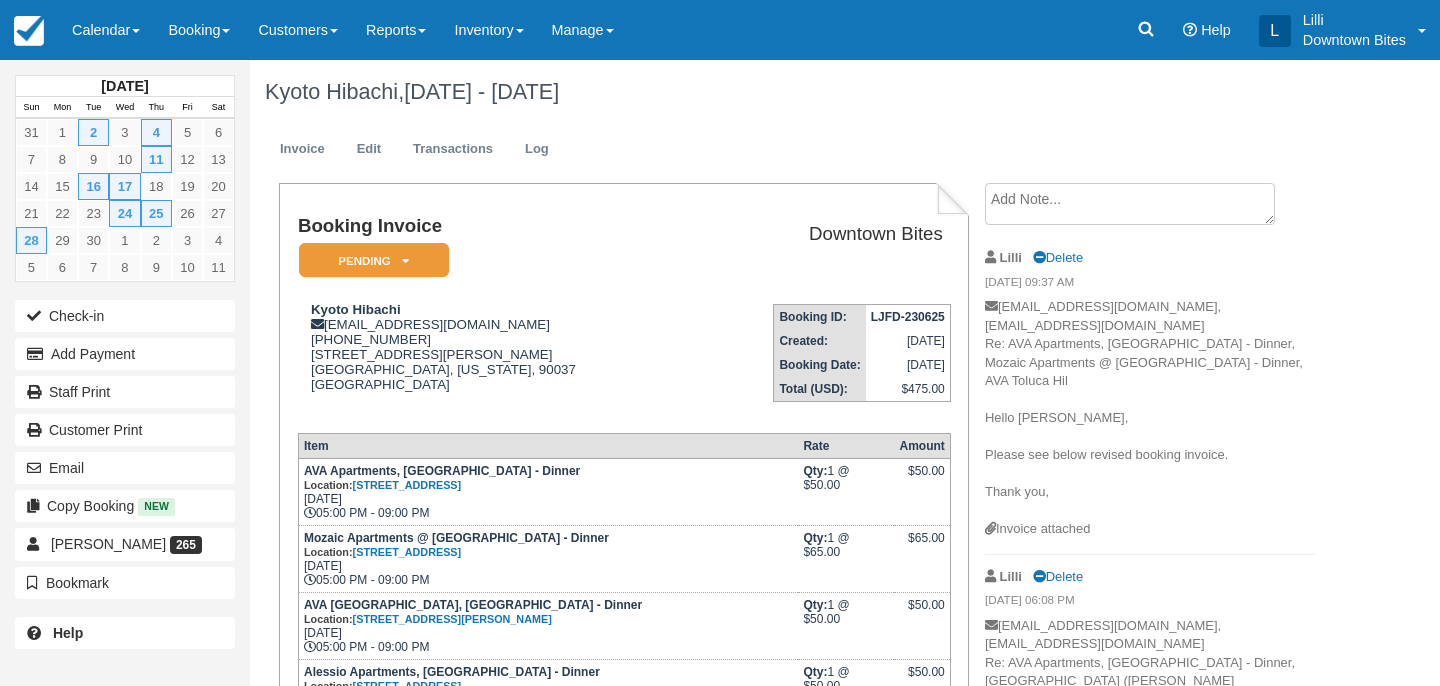 scroll, scrollTop: 0, scrollLeft: 0, axis: both 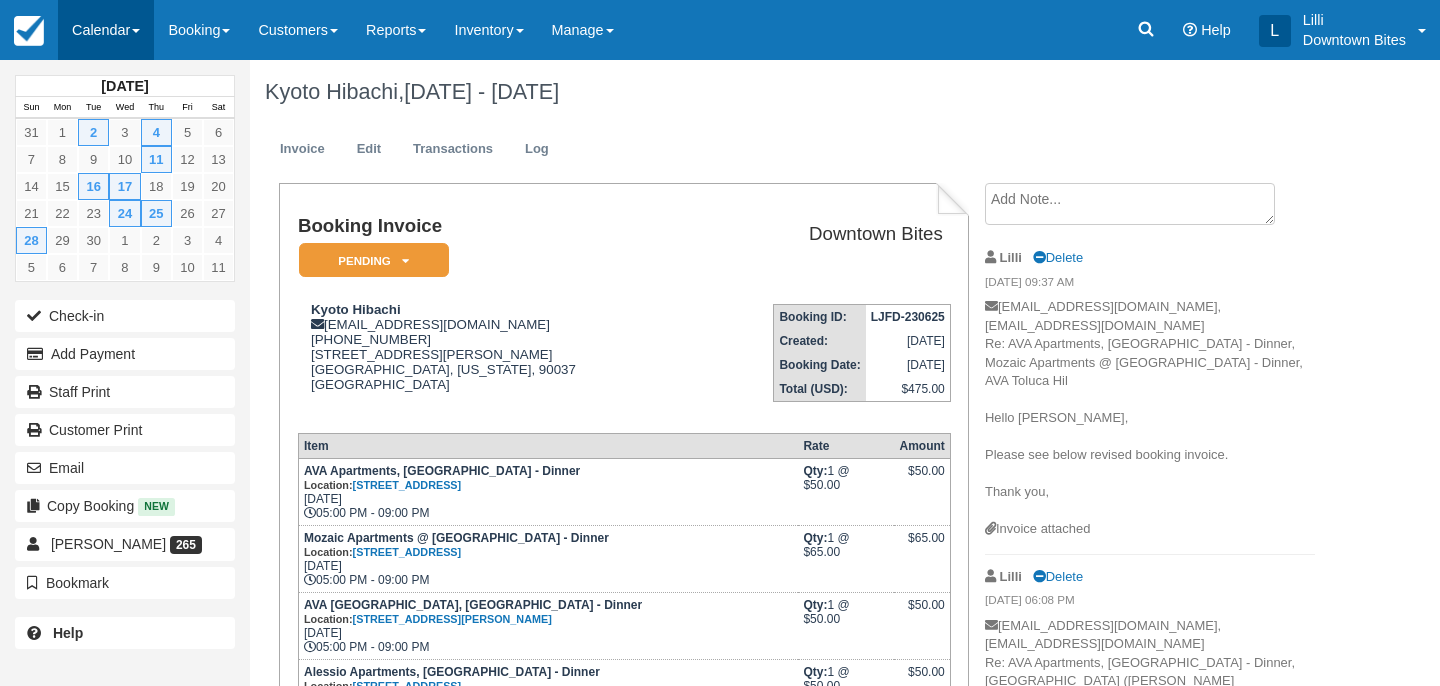 click on "Calendar" at bounding box center [106, 30] 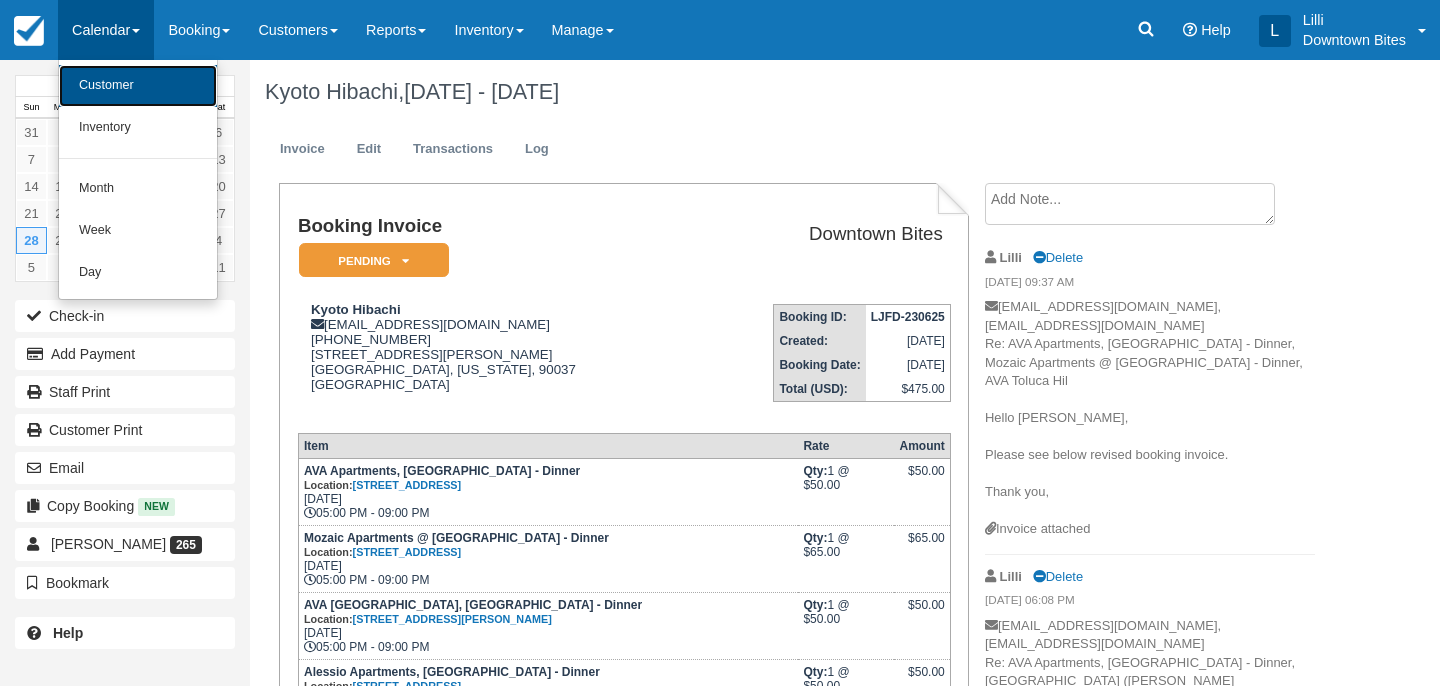click on "Customer" at bounding box center [138, 86] 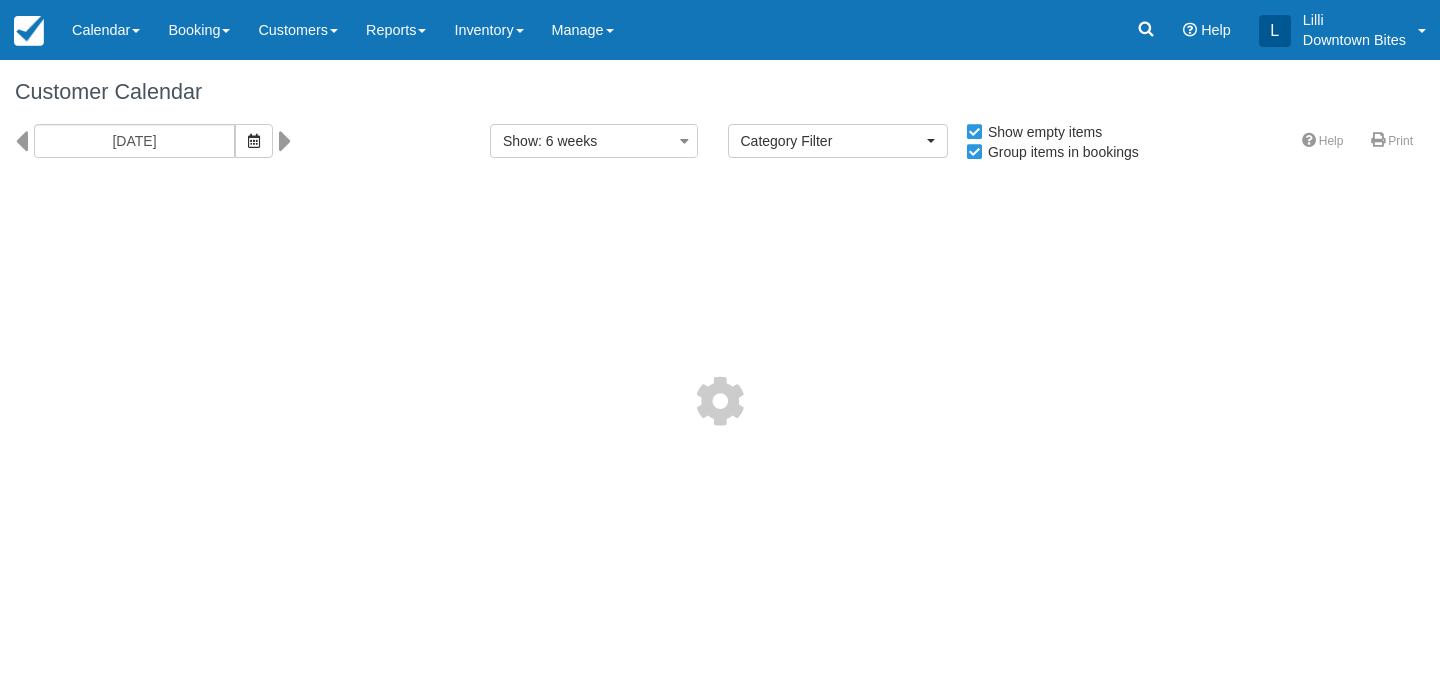 select 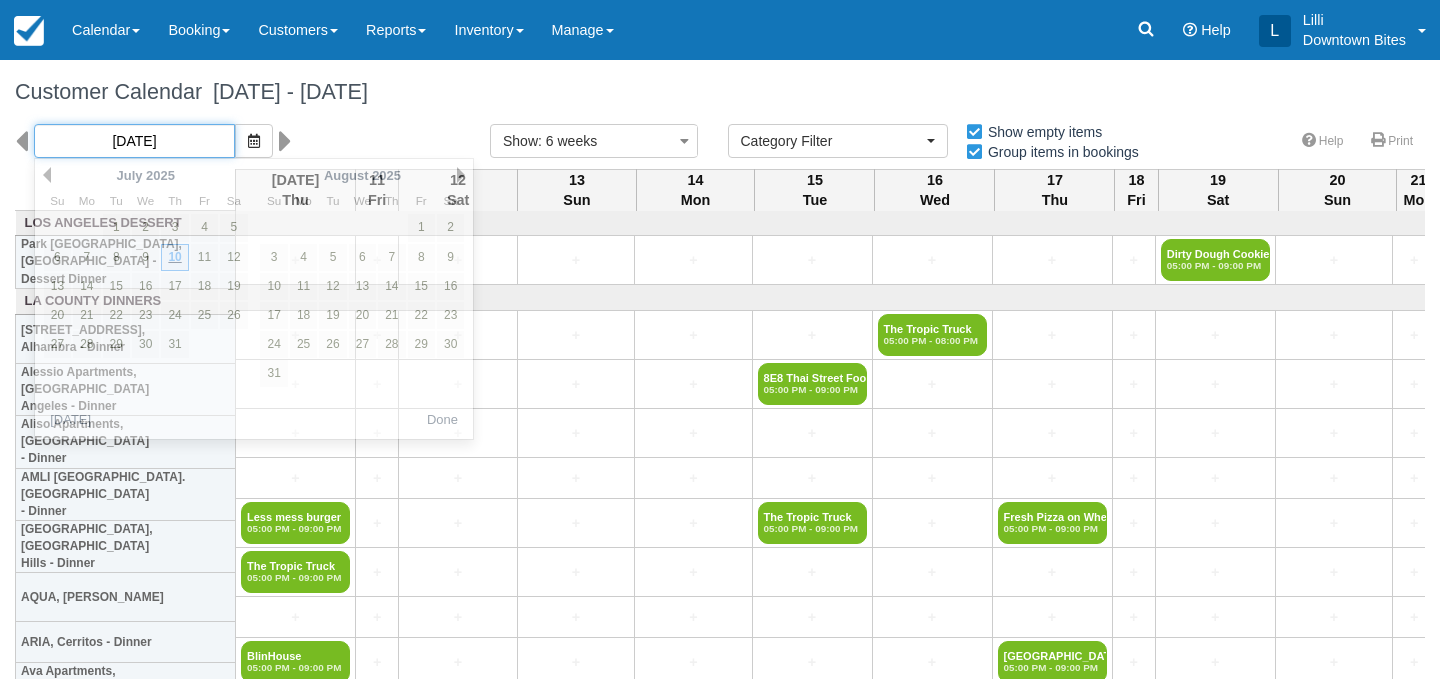 click on "[DATE]" at bounding box center [134, 141] 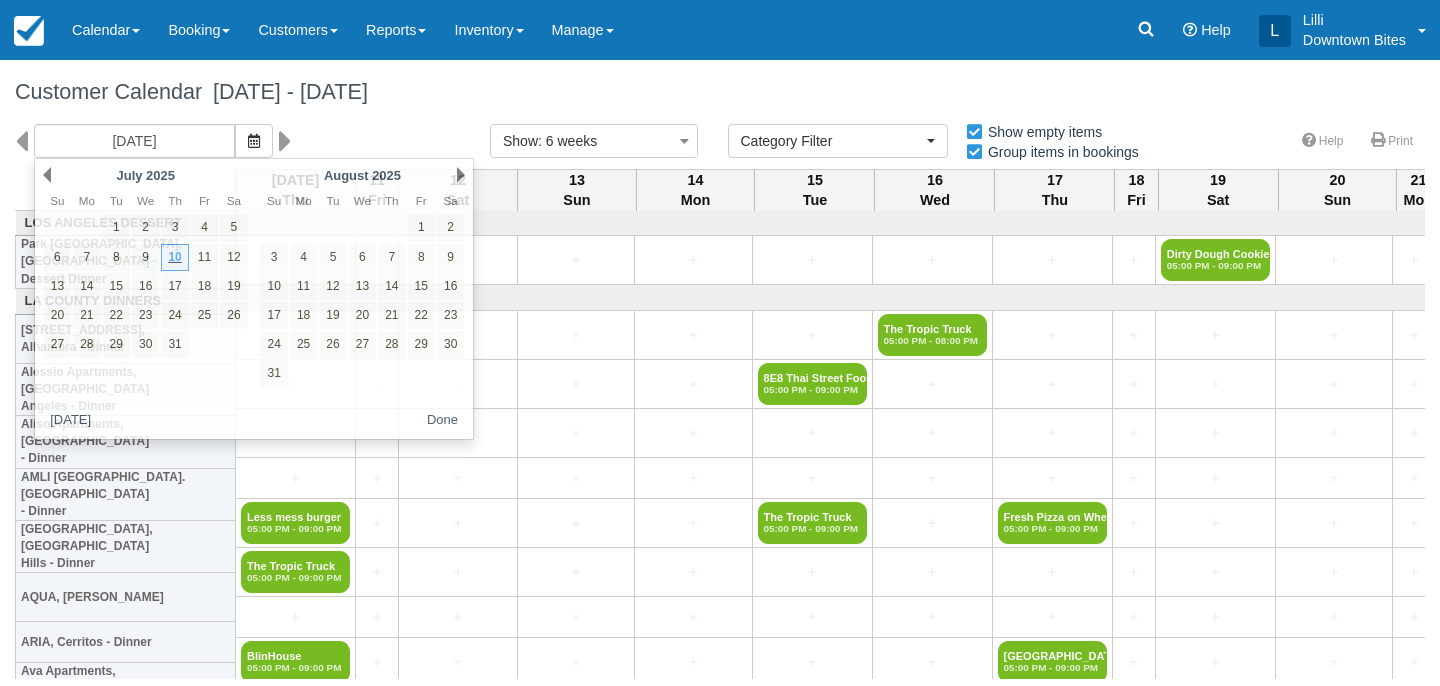 click on "Customer Calendar July 10 -  August 21 2025" at bounding box center [720, 92] 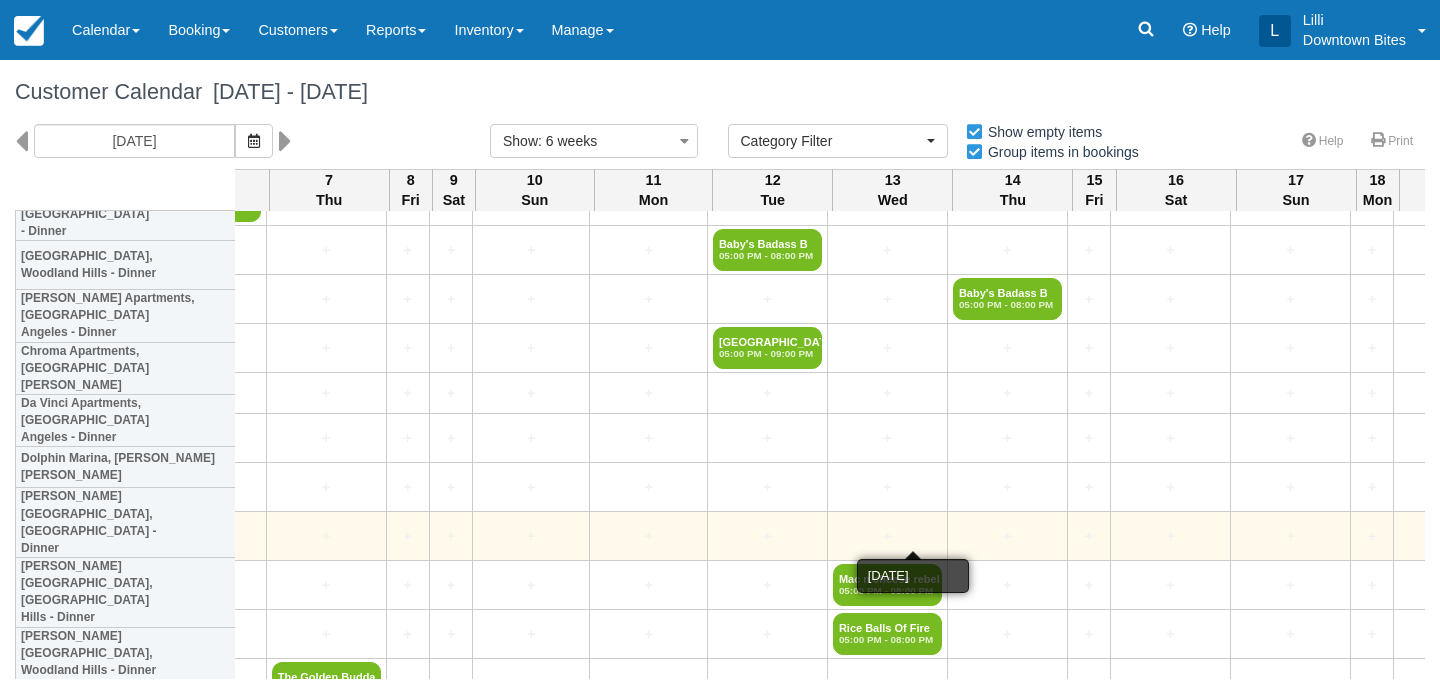scroll, scrollTop: 935, scrollLeft: 2706, axis: both 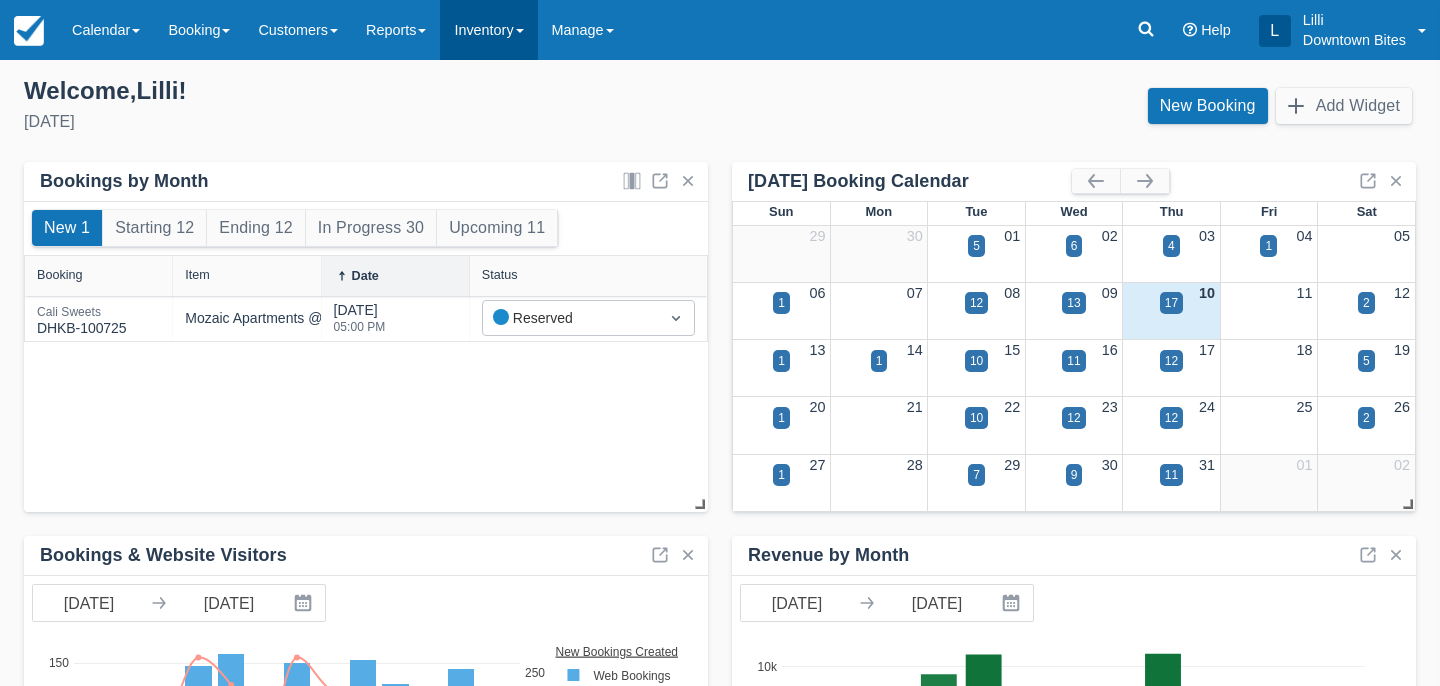 click on "Inventory" at bounding box center (488, 30) 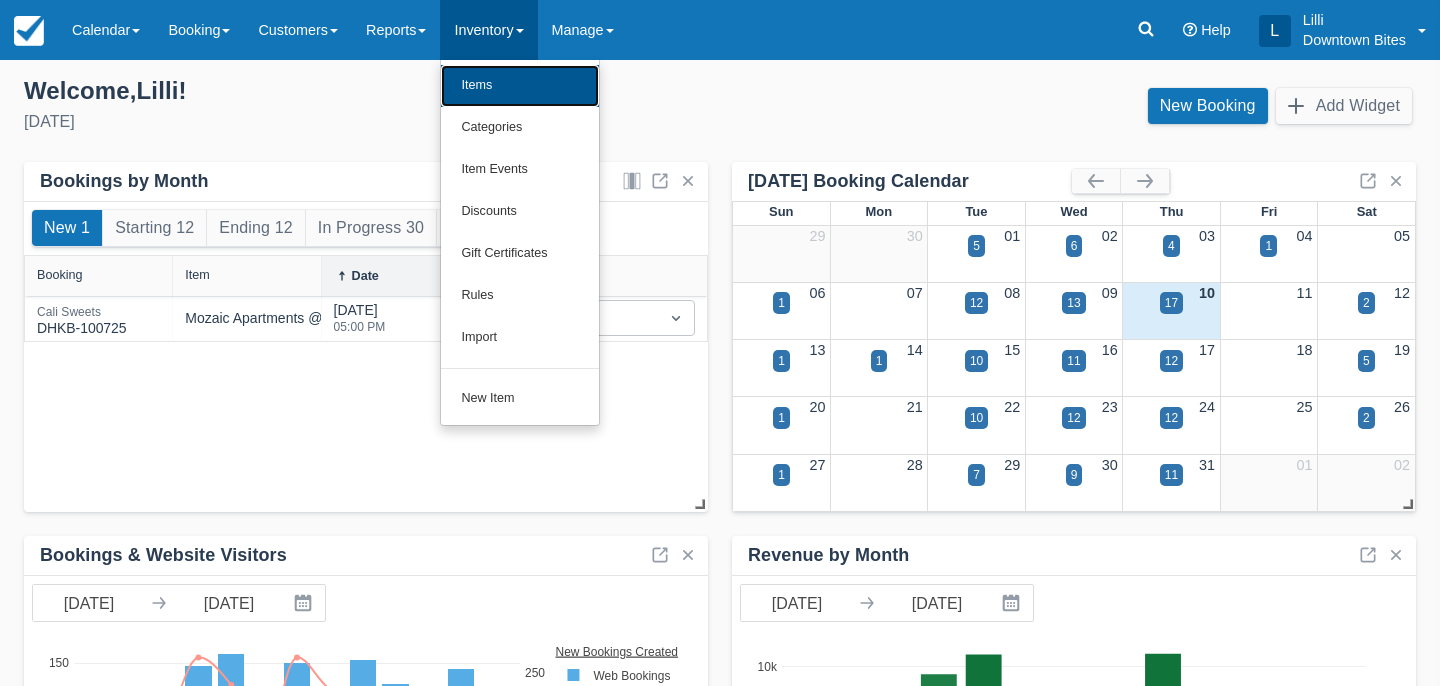 click on "Items" at bounding box center (520, 86) 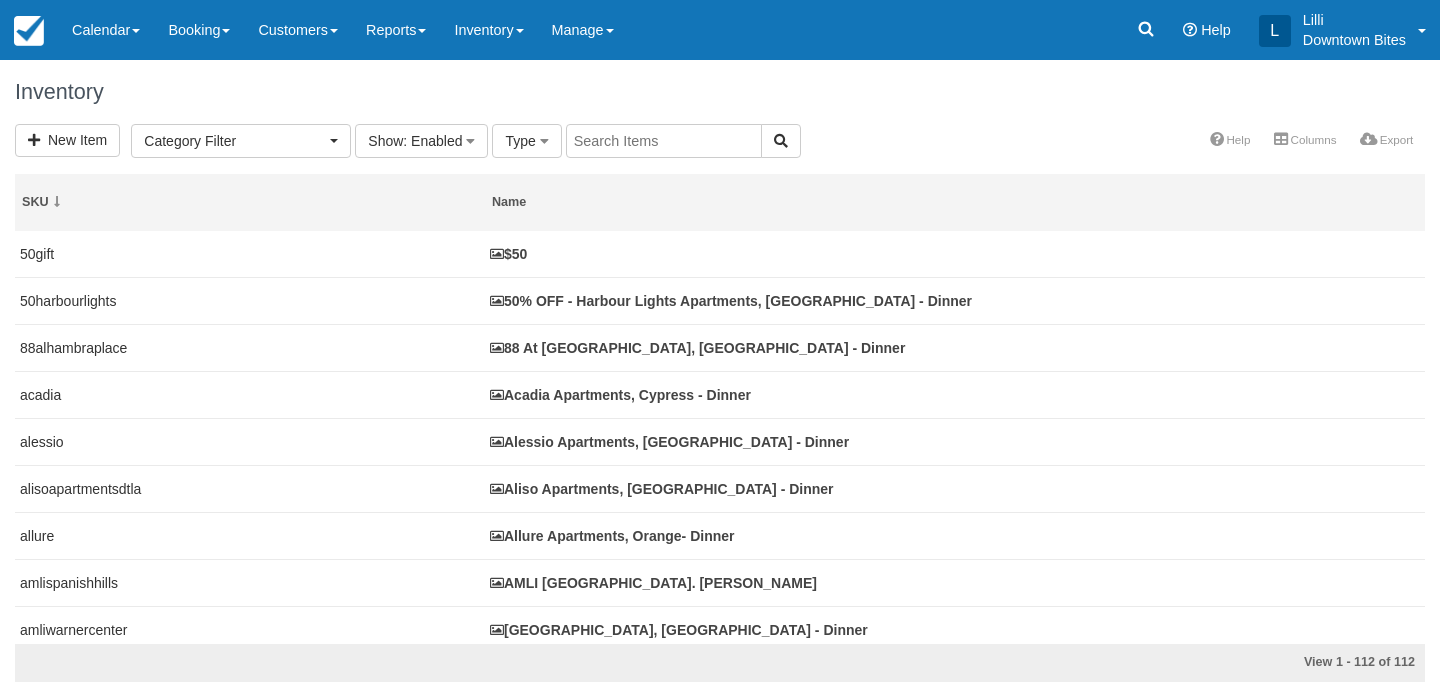 select 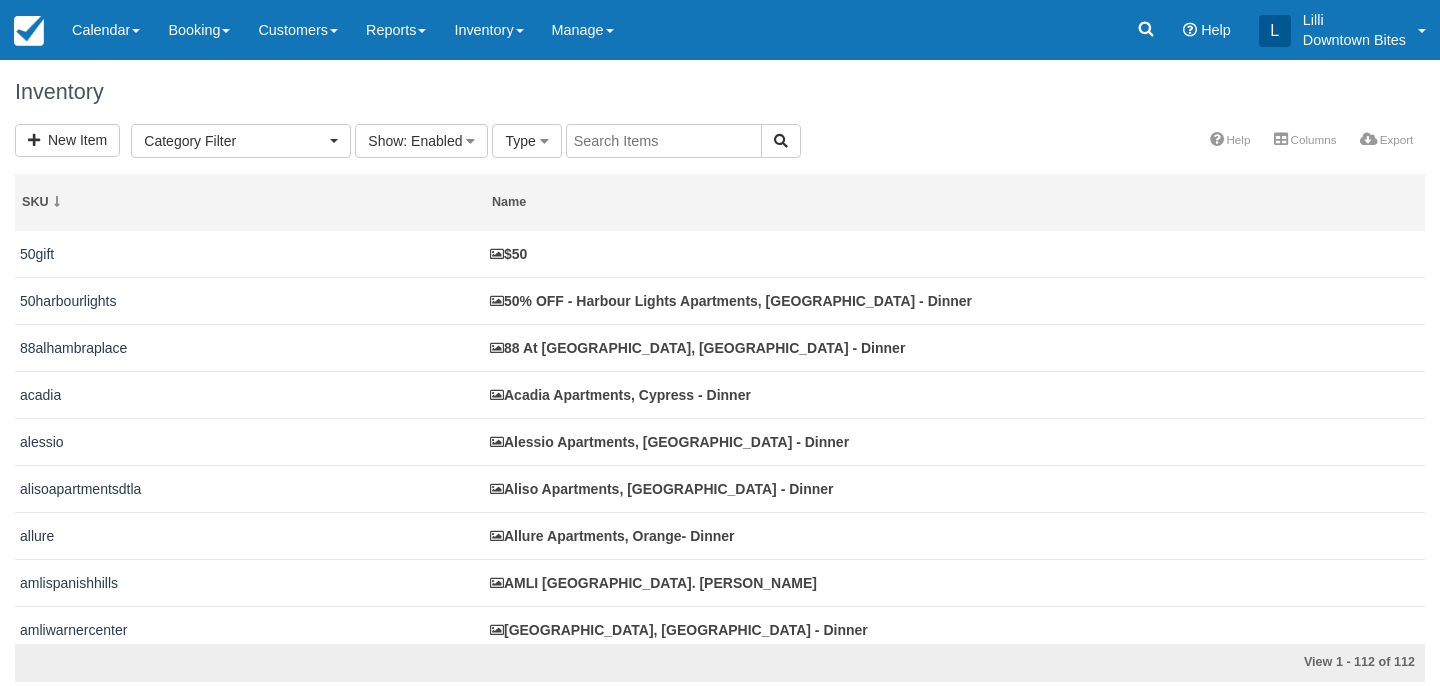 click at bounding box center [664, 141] 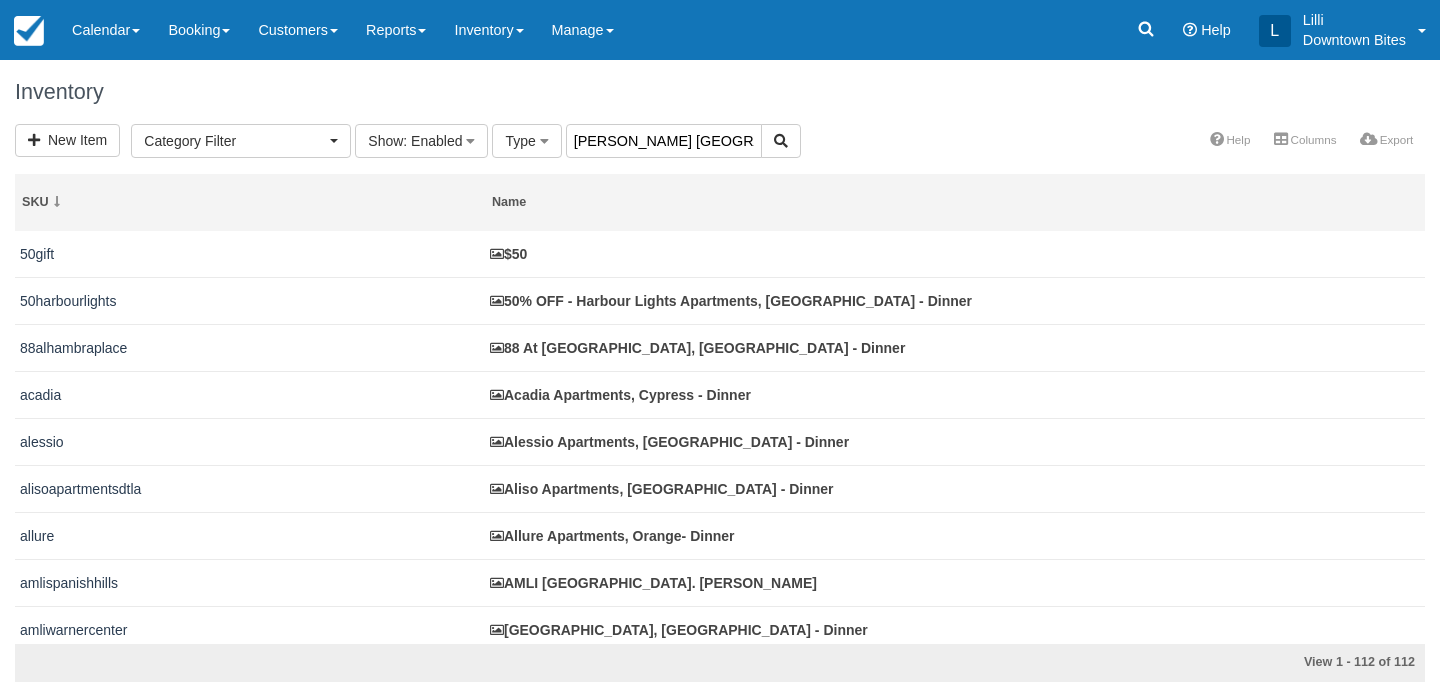 type on "[PERSON_NAME] [GEOGRAPHIC_DATA]" 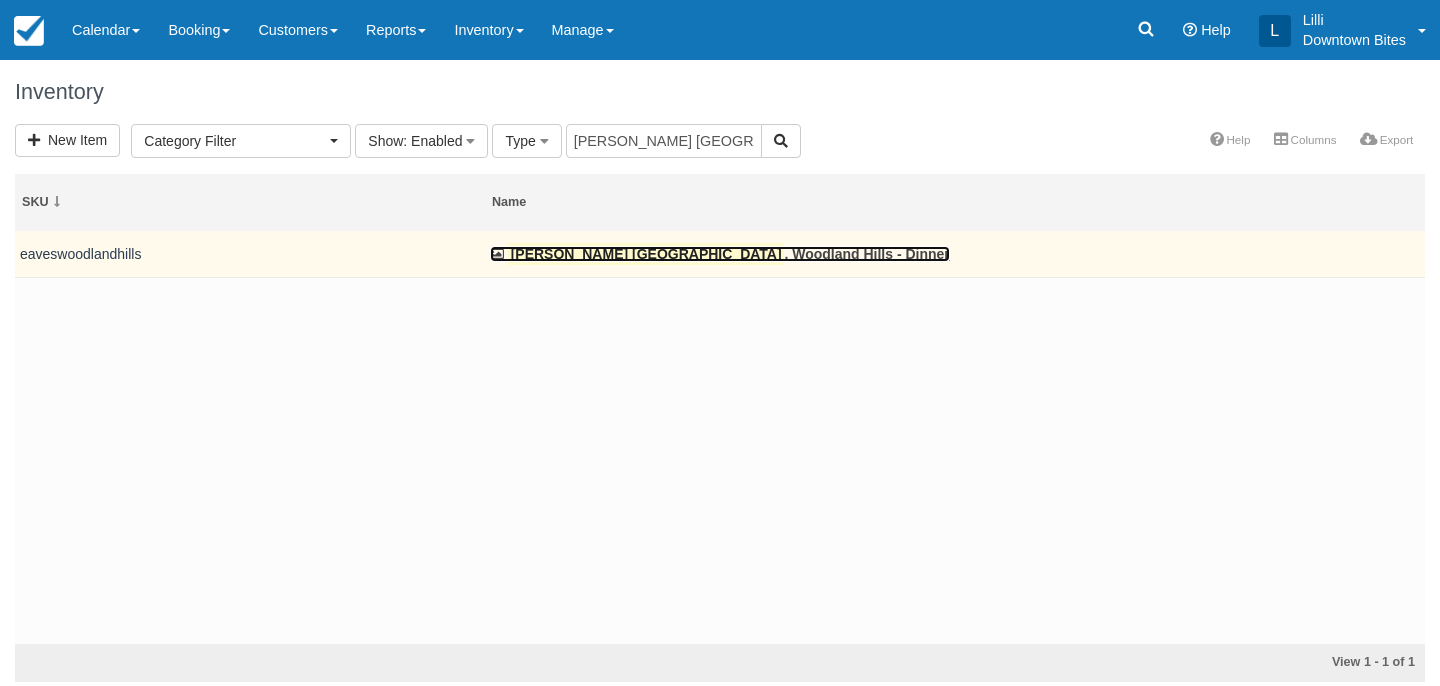 click on "[PERSON_NAME][GEOGRAPHIC_DATA] , [GEOGRAPHIC_DATA] - [GEOGRAPHIC_DATA]" at bounding box center (720, 254) 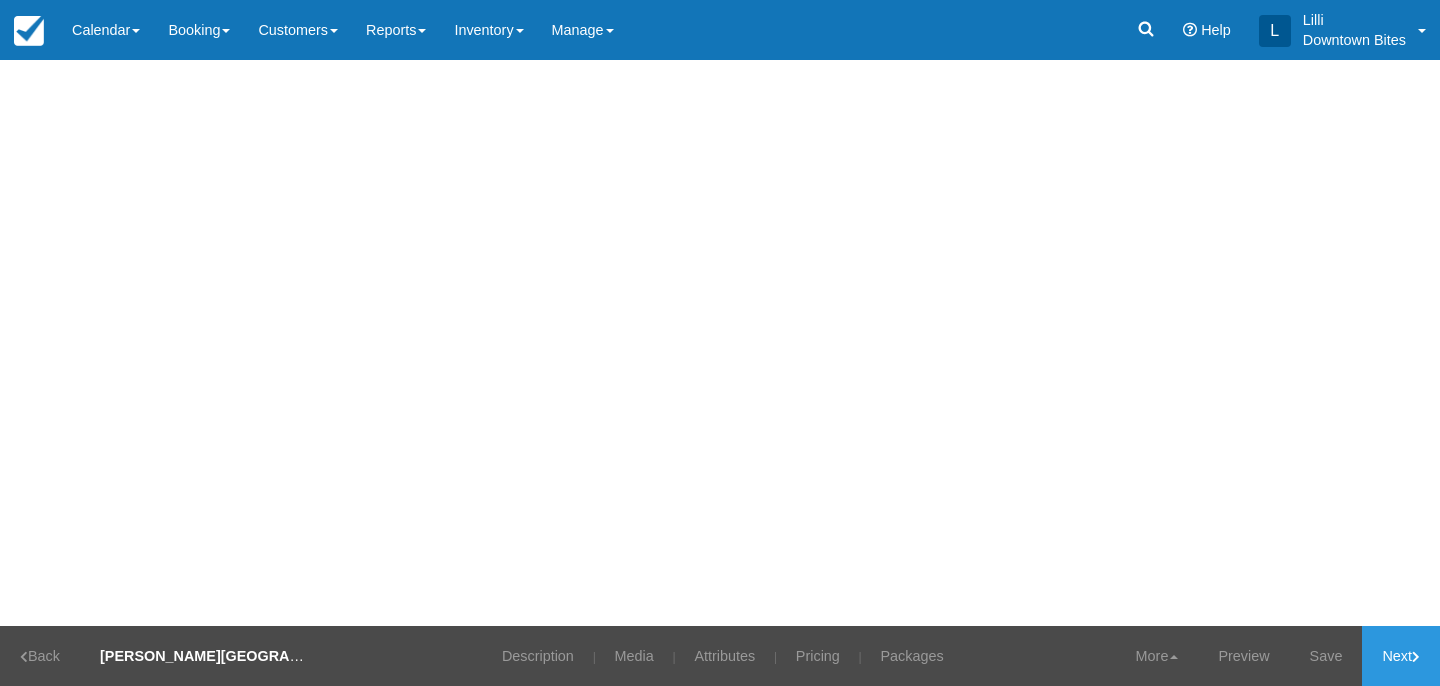 scroll, scrollTop: 0, scrollLeft: 0, axis: both 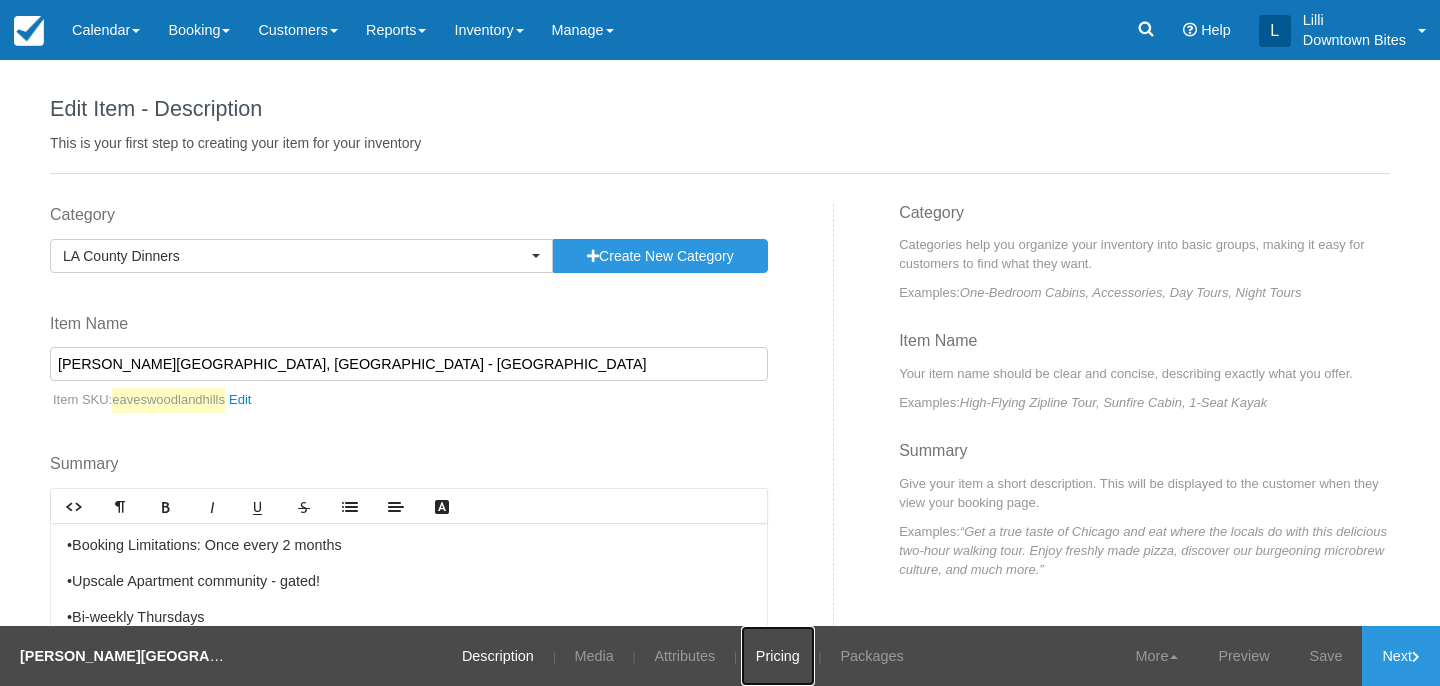 click on "Pricing" at bounding box center [778, 656] 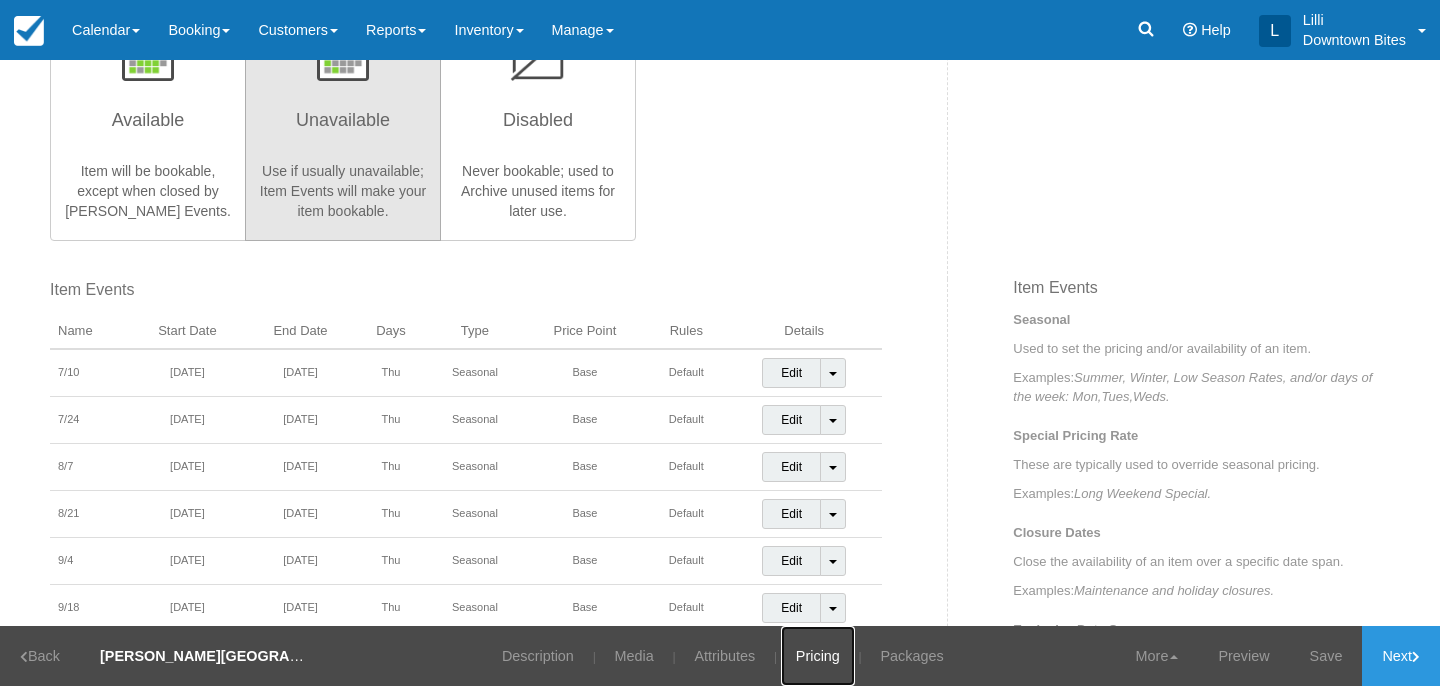 scroll, scrollTop: 533, scrollLeft: 0, axis: vertical 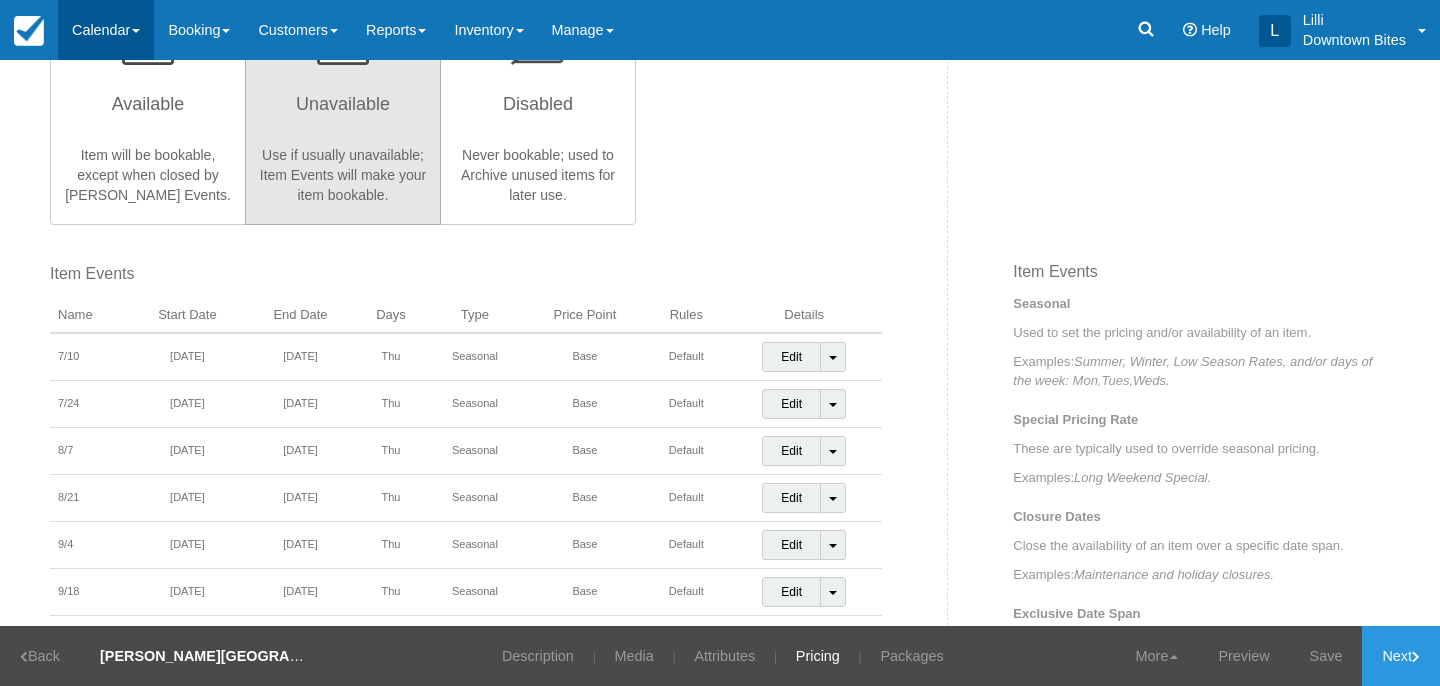 click on "Calendar" at bounding box center [106, 30] 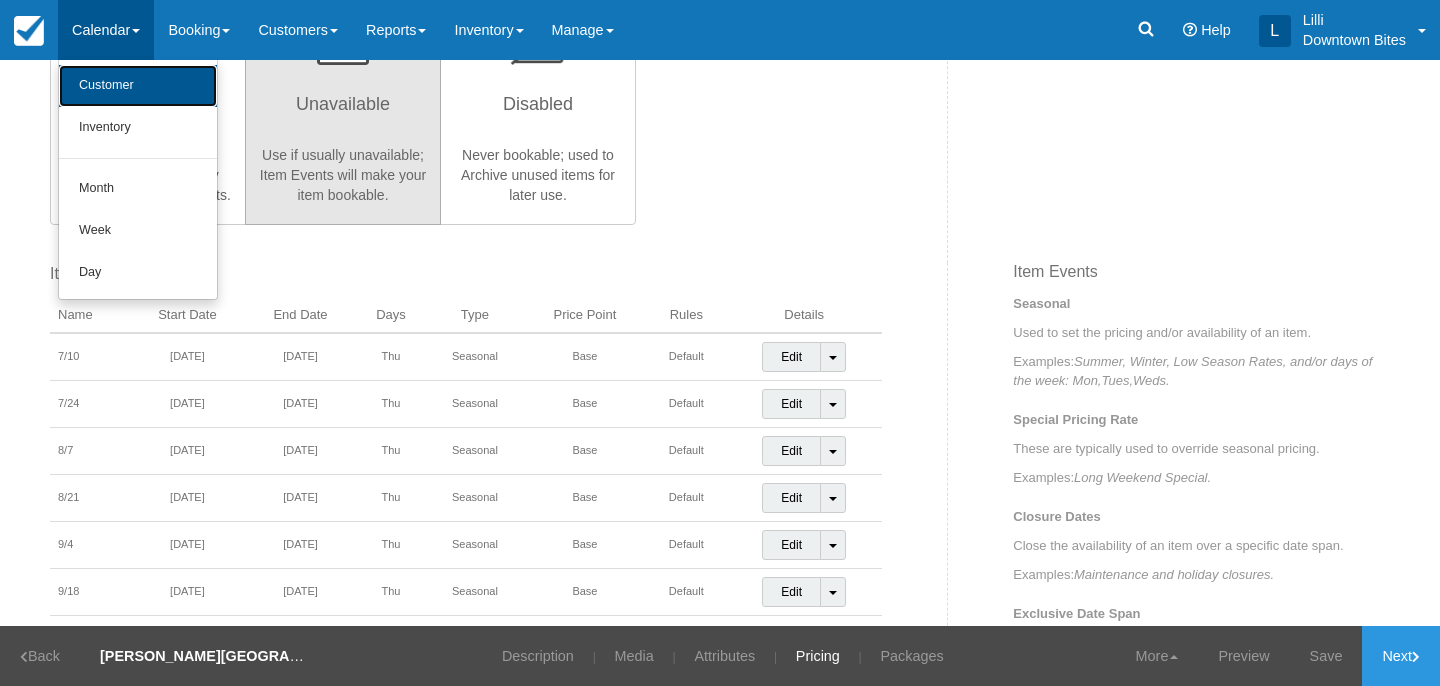 click on "Customer" at bounding box center (138, 86) 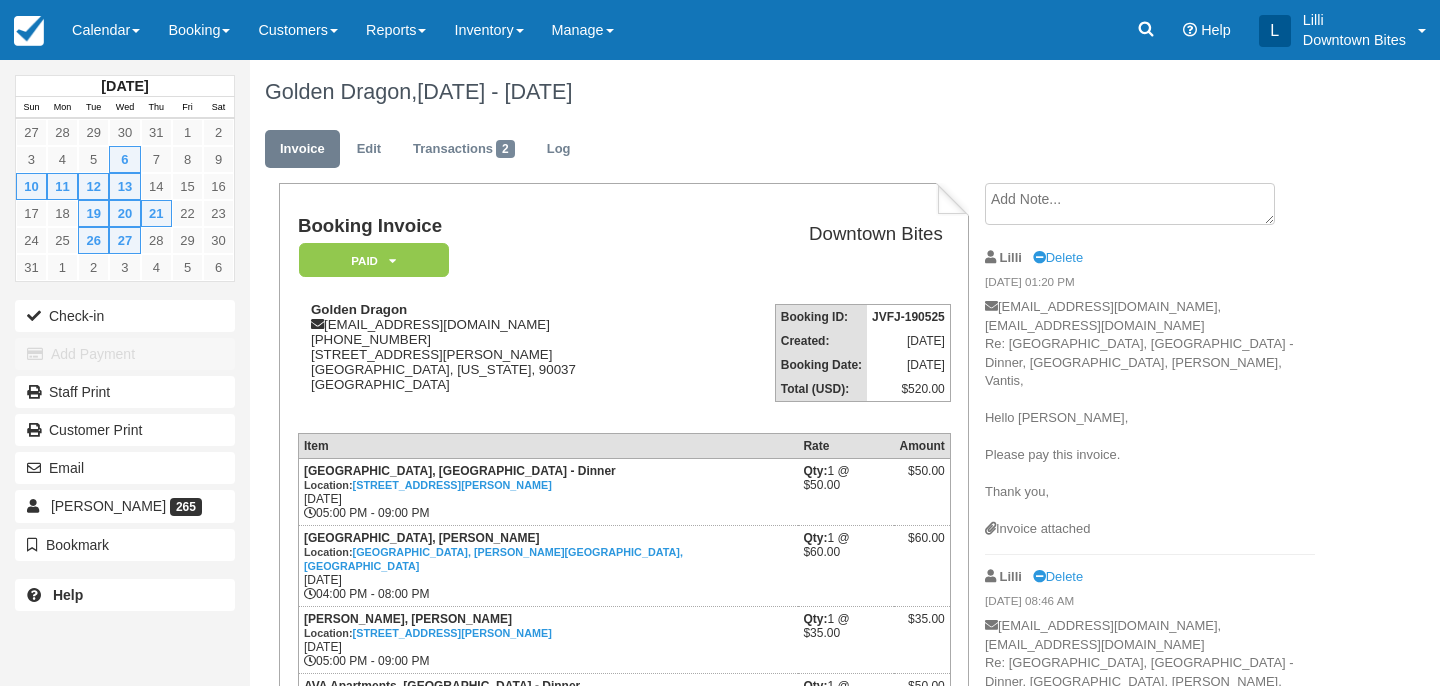 scroll, scrollTop: 0, scrollLeft: 0, axis: both 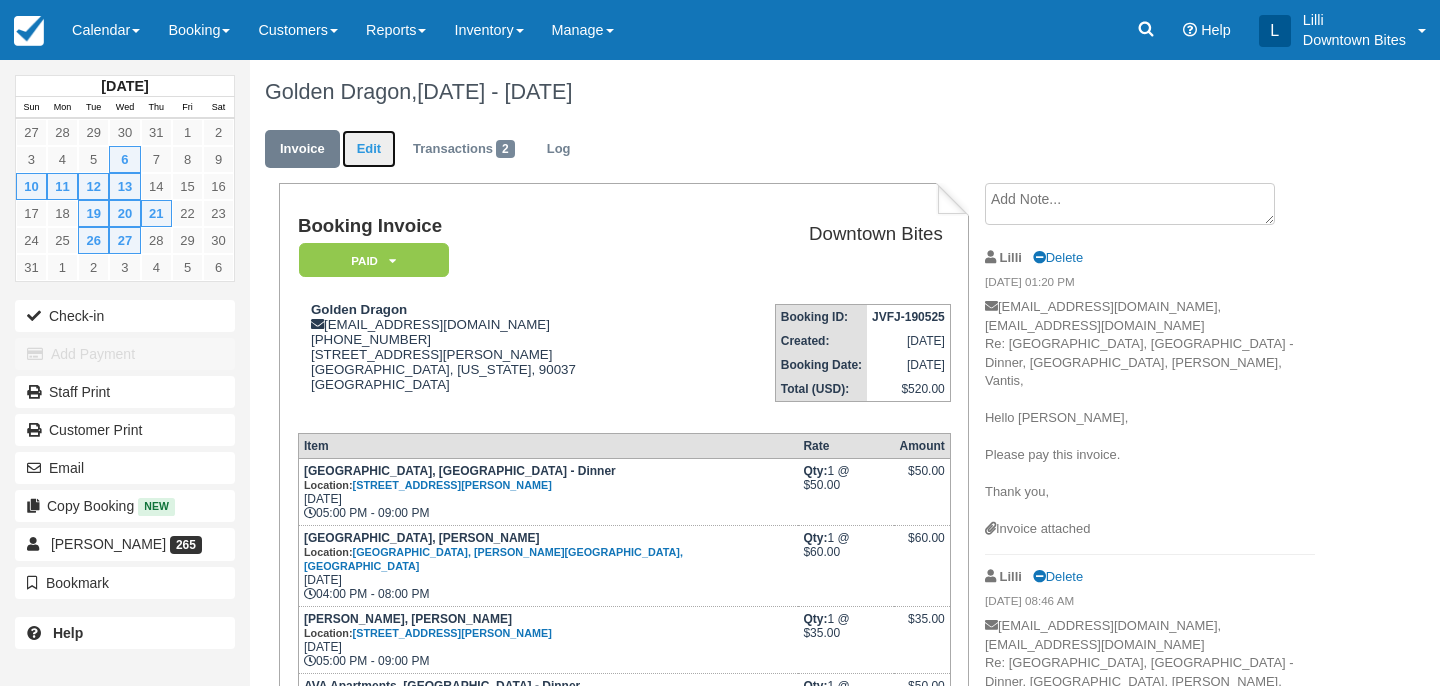 click on "Edit" at bounding box center (369, 149) 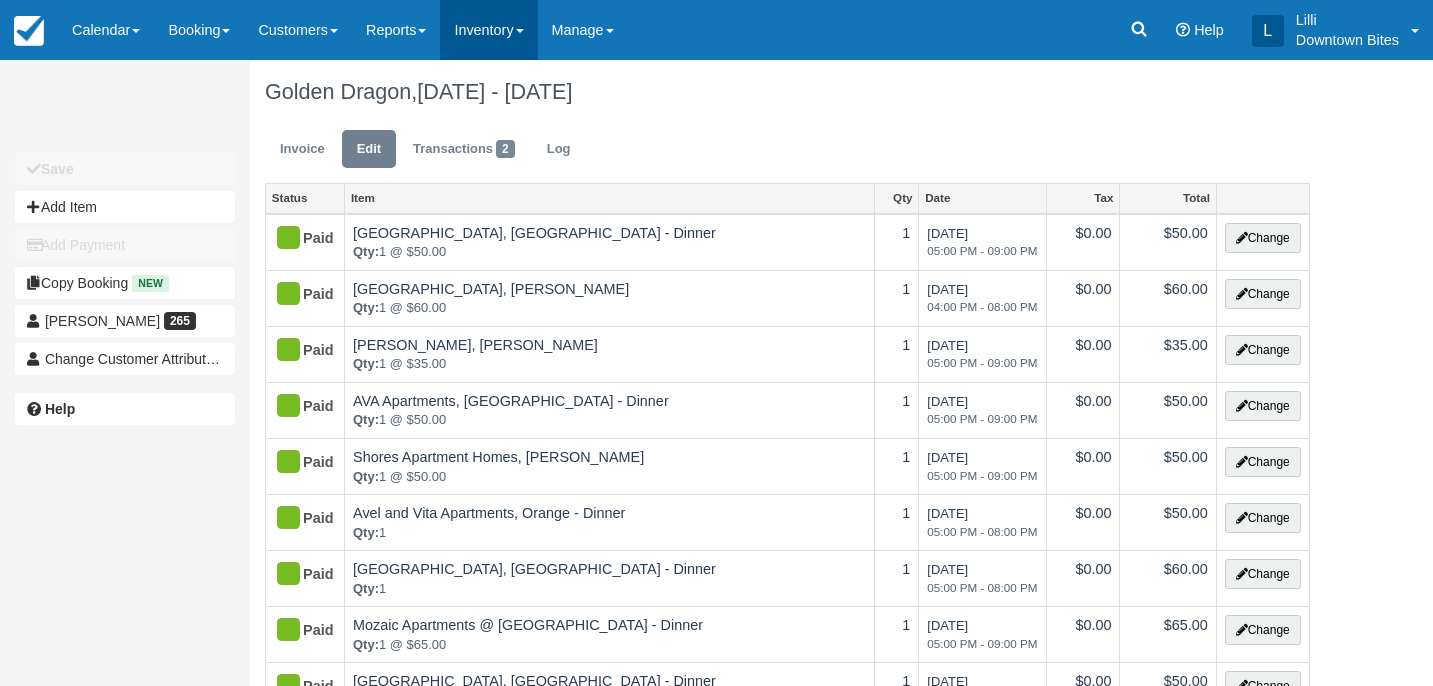 type on "[PHONE_NUMBER]" 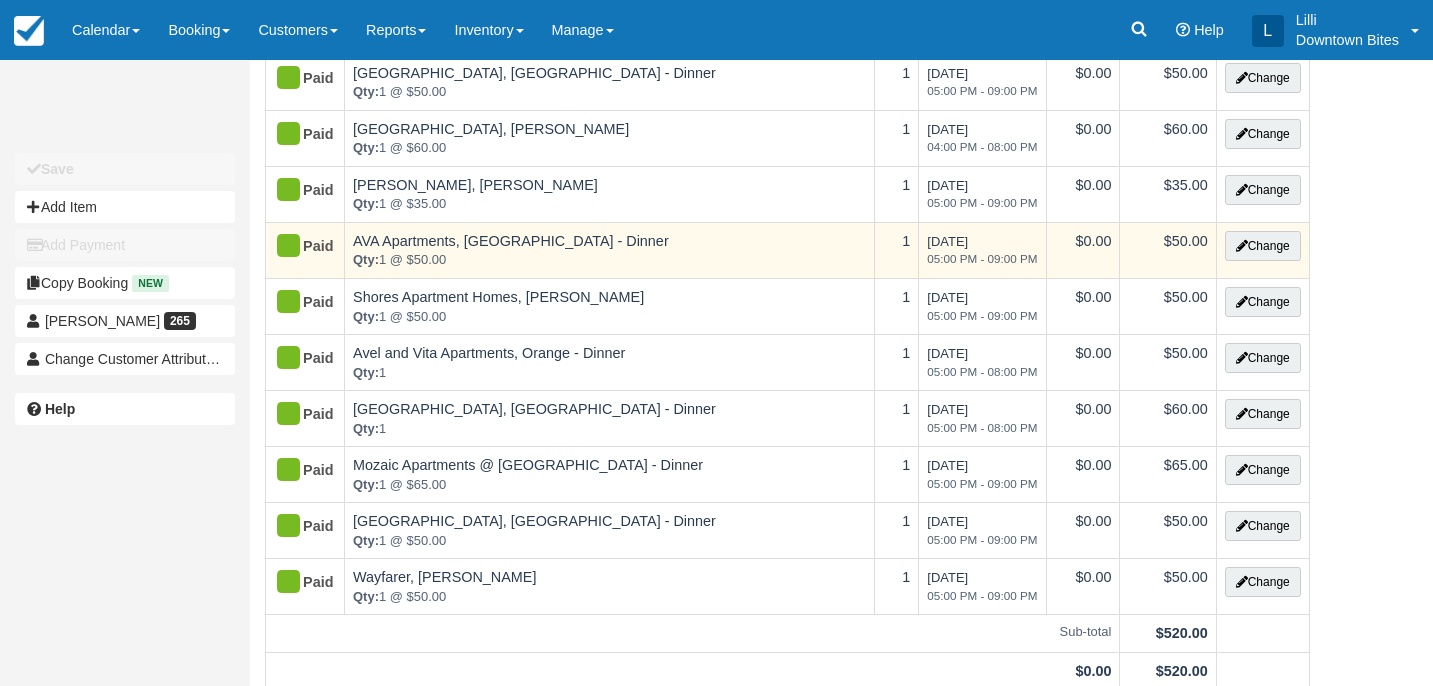 scroll, scrollTop: 0, scrollLeft: 0, axis: both 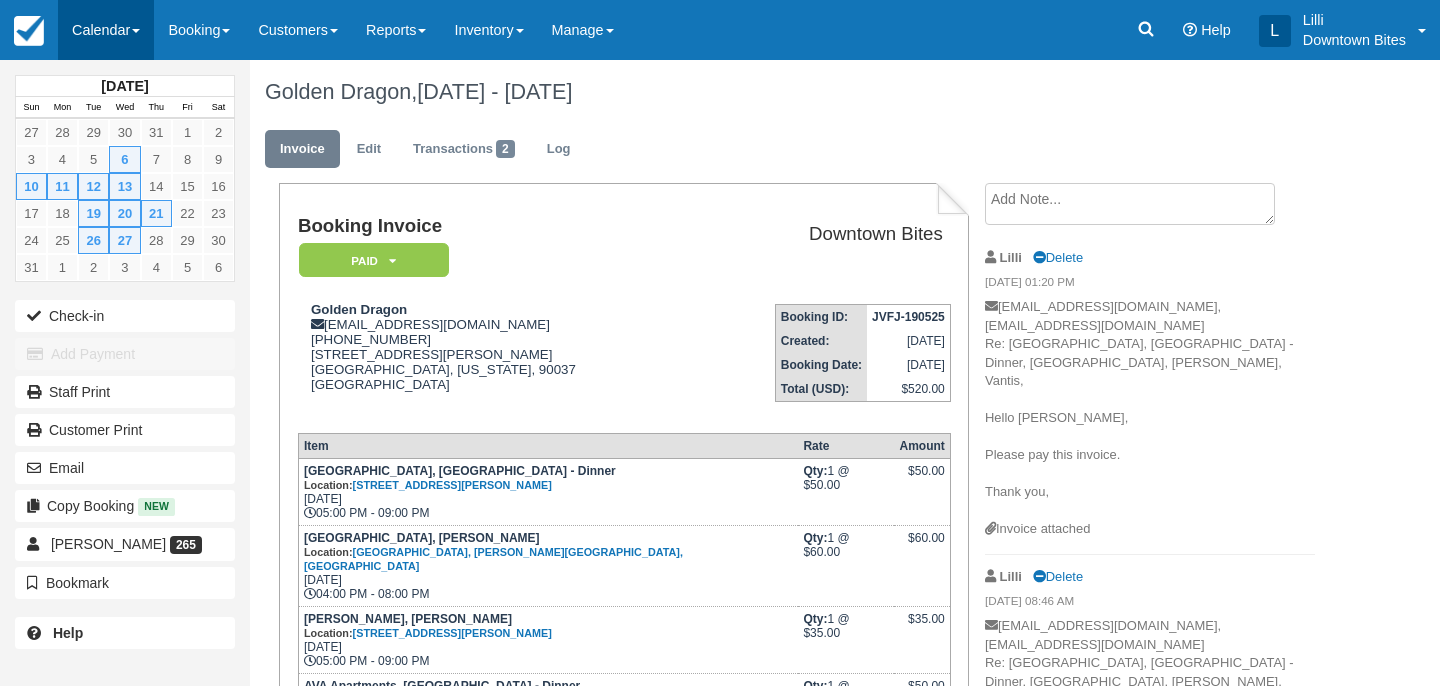 click on "Calendar" at bounding box center (106, 30) 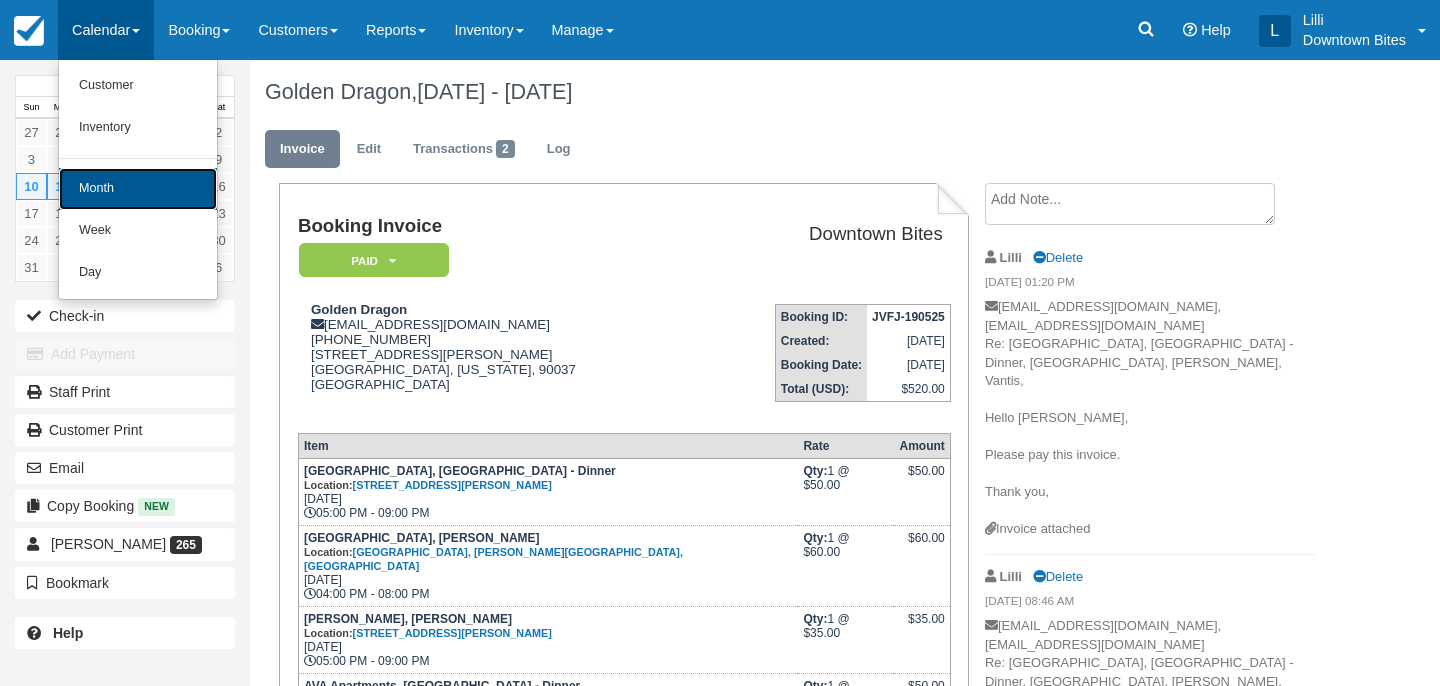 click on "Month" at bounding box center [138, 189] 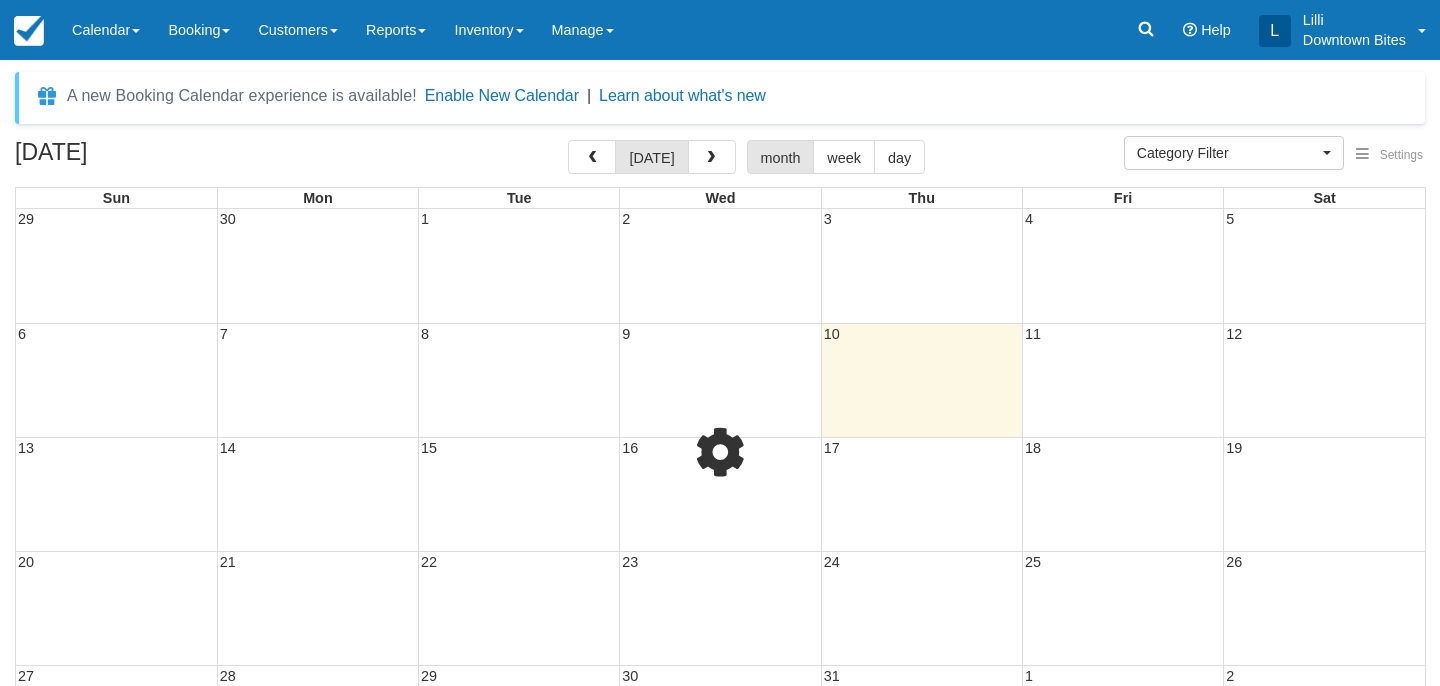 select 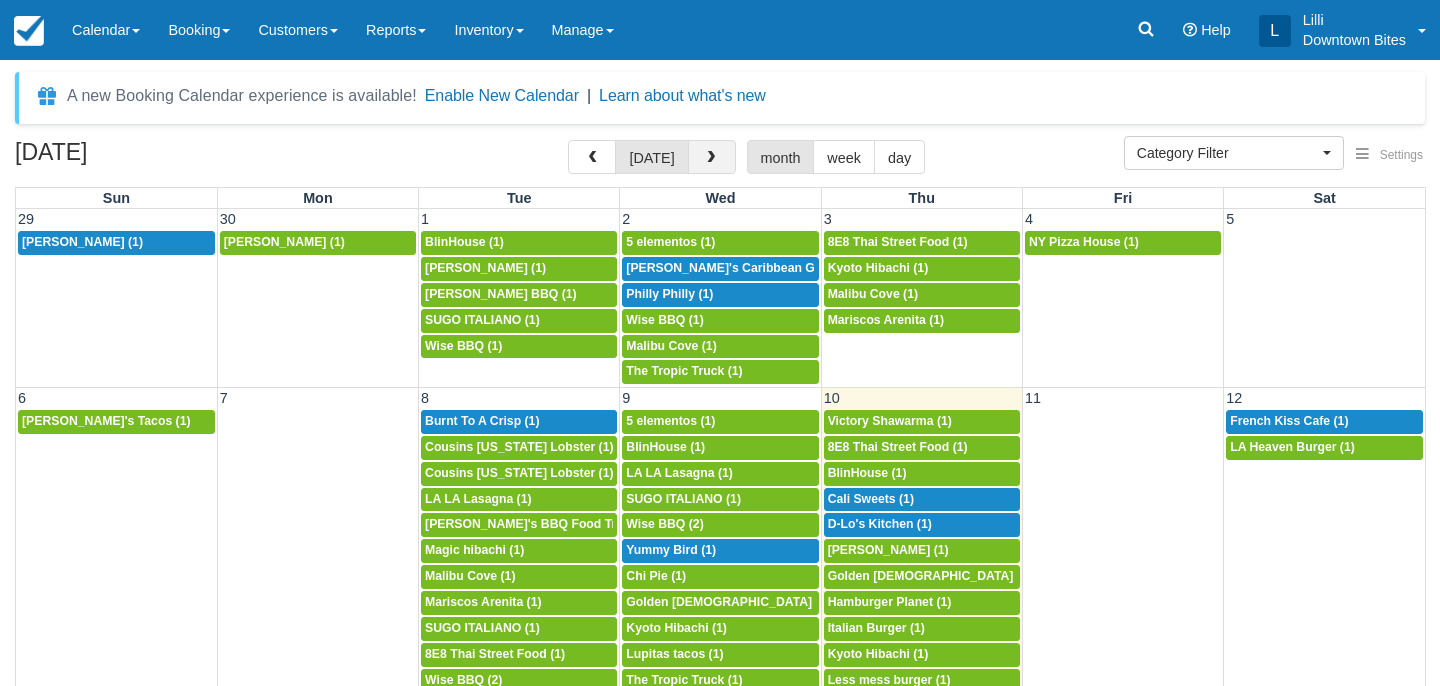 click at bounding box center (711, 158) 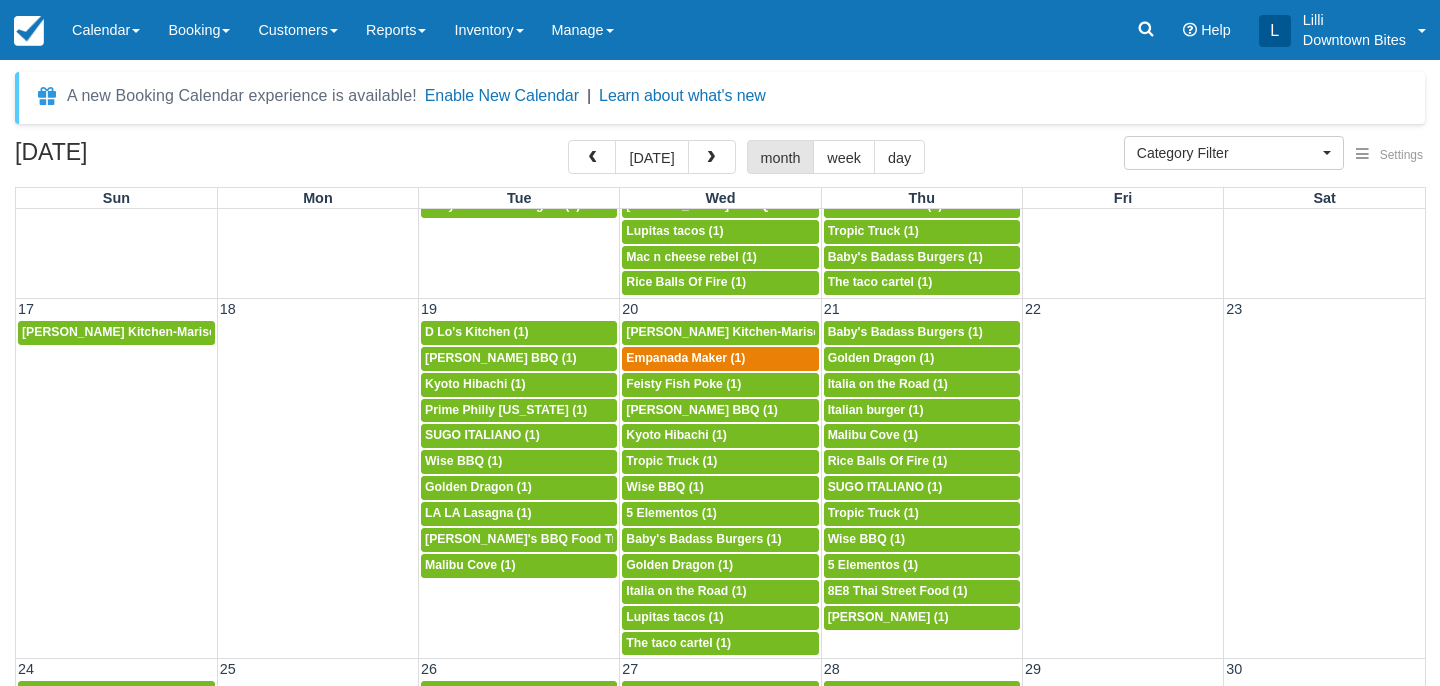 scroll, scrollTop: 891, scrollLeft: 0, axis: vertical 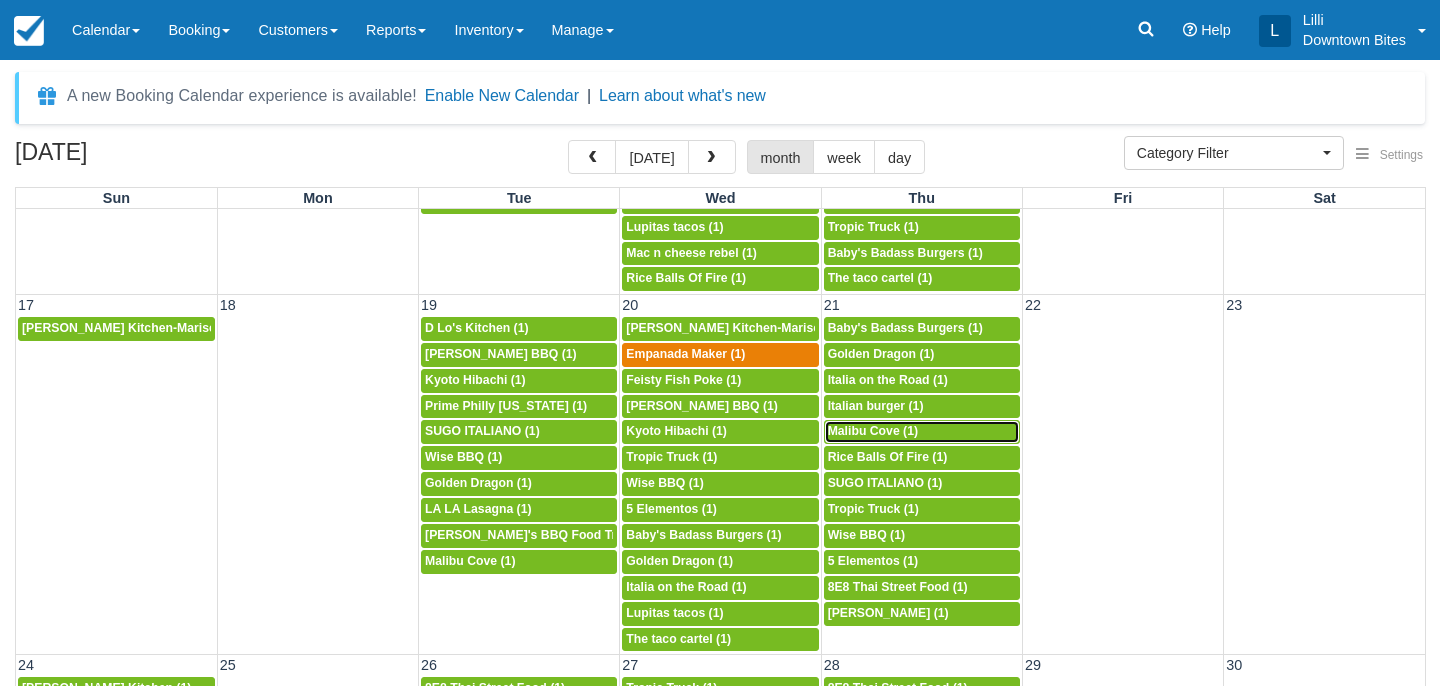 click on "5p   Malibu Cove (1)" at bounding box center (922, 432) 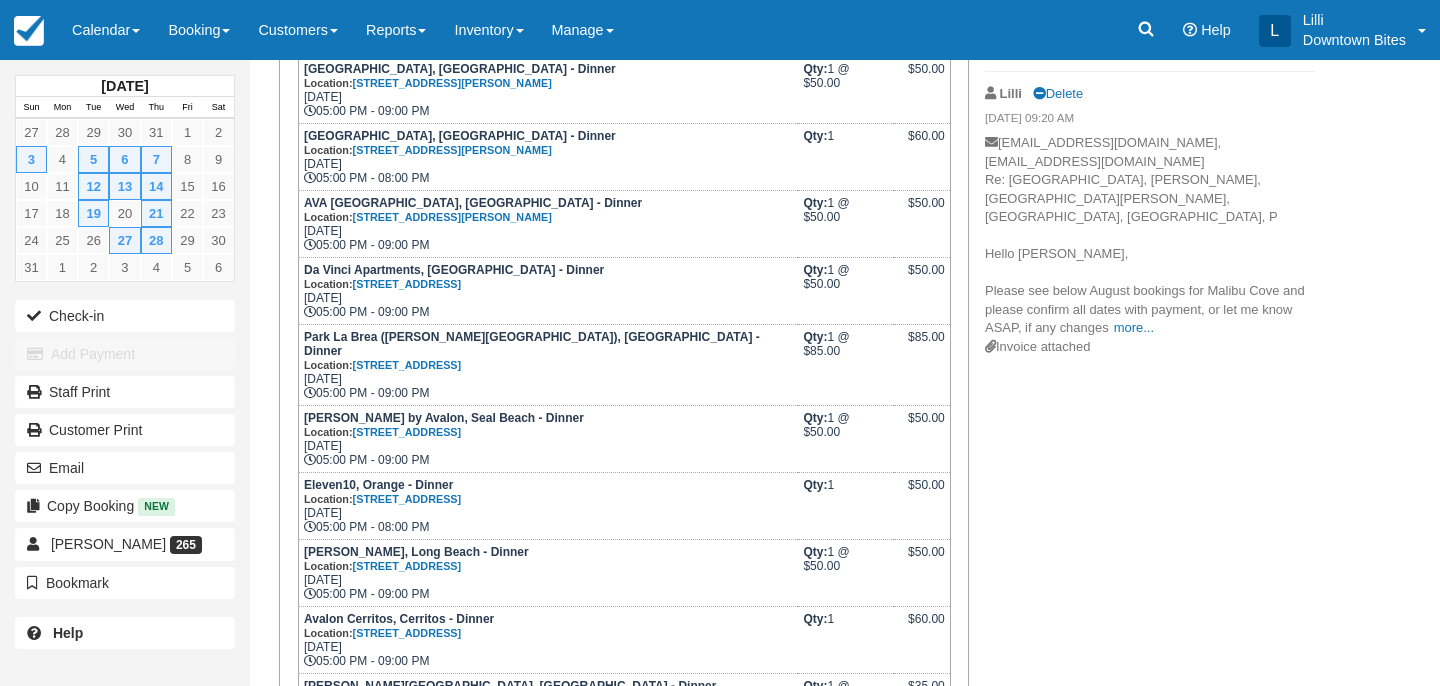 scroll, scrollTop: 484, scrollLeft: 0, axis: vertical 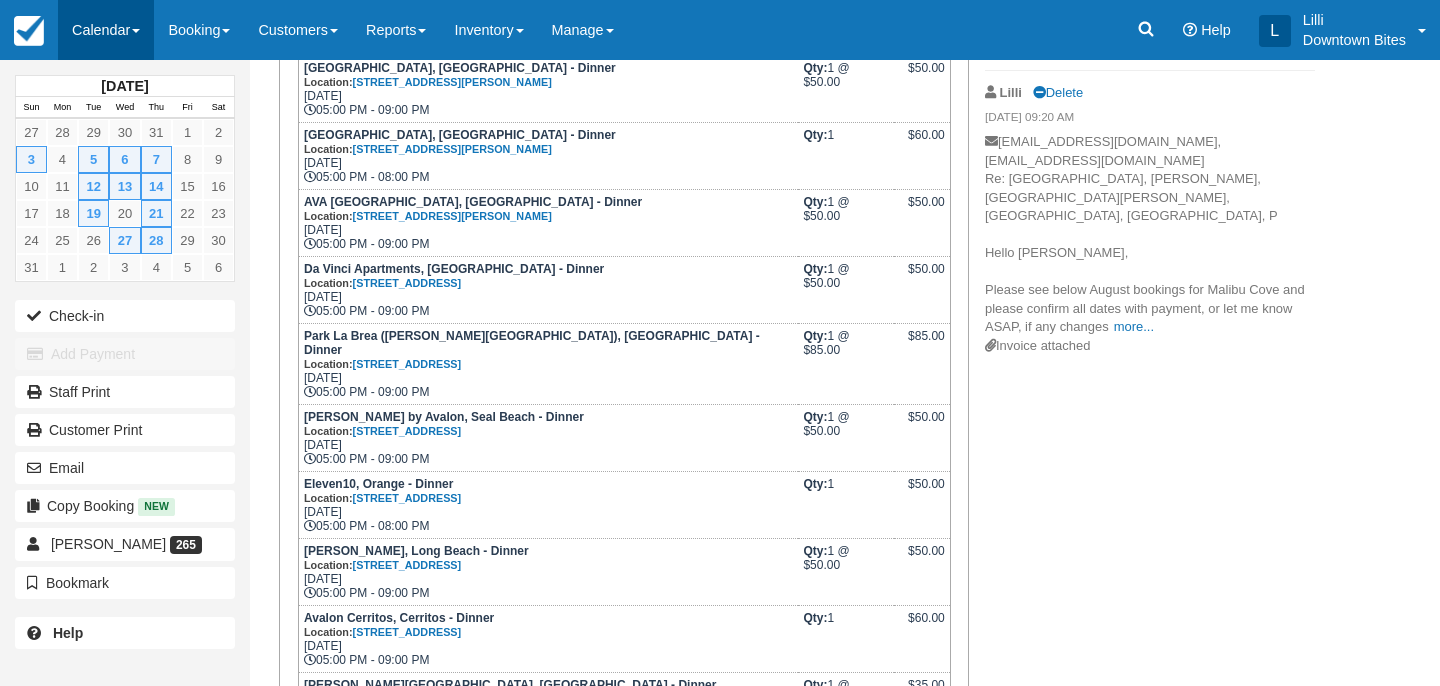 click on "Calendar" at bounding box center (106, 30) 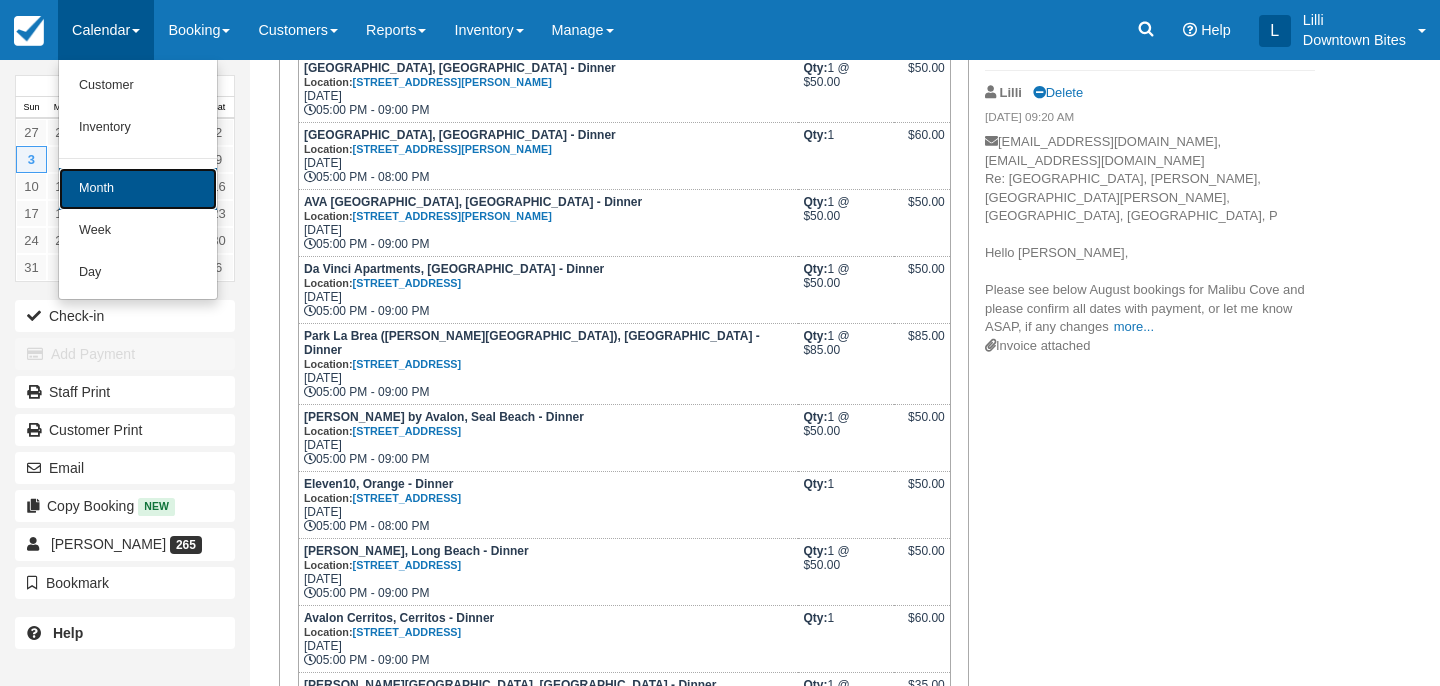 click on "Month" at bounding box center (138, 189) 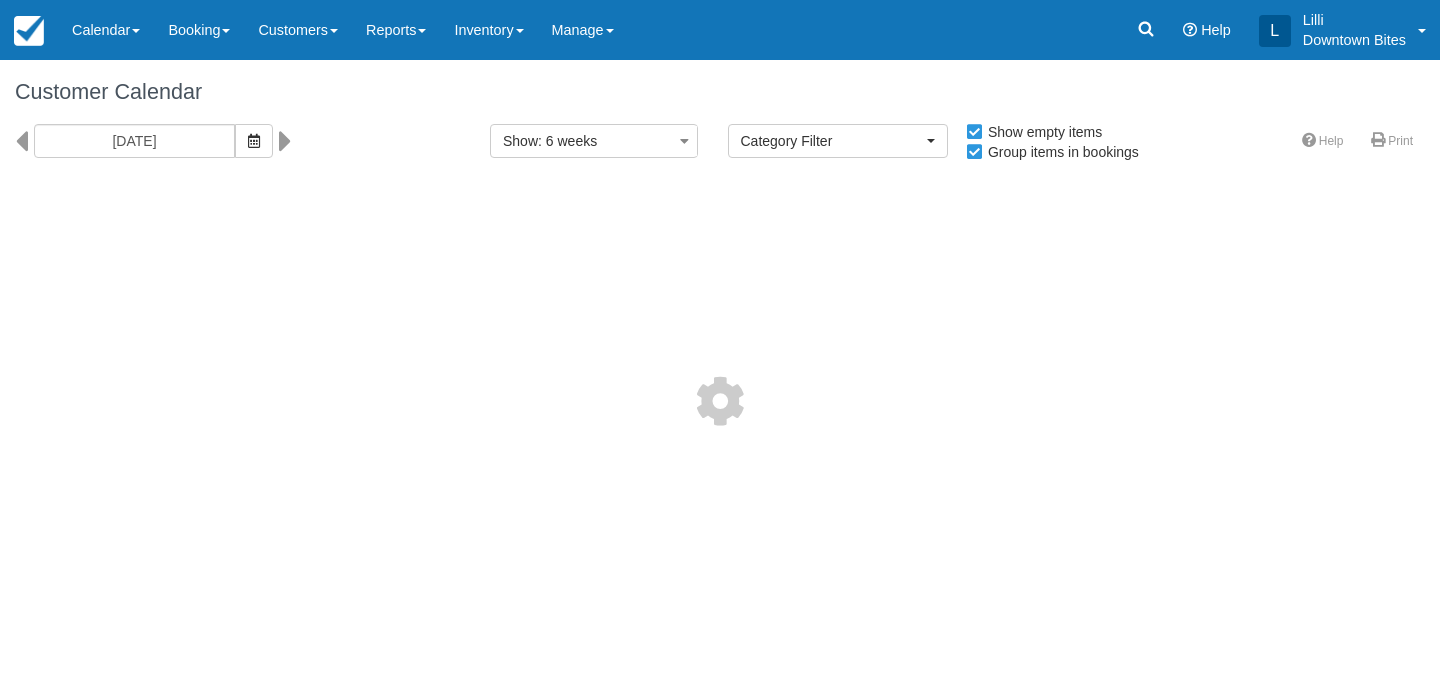 select 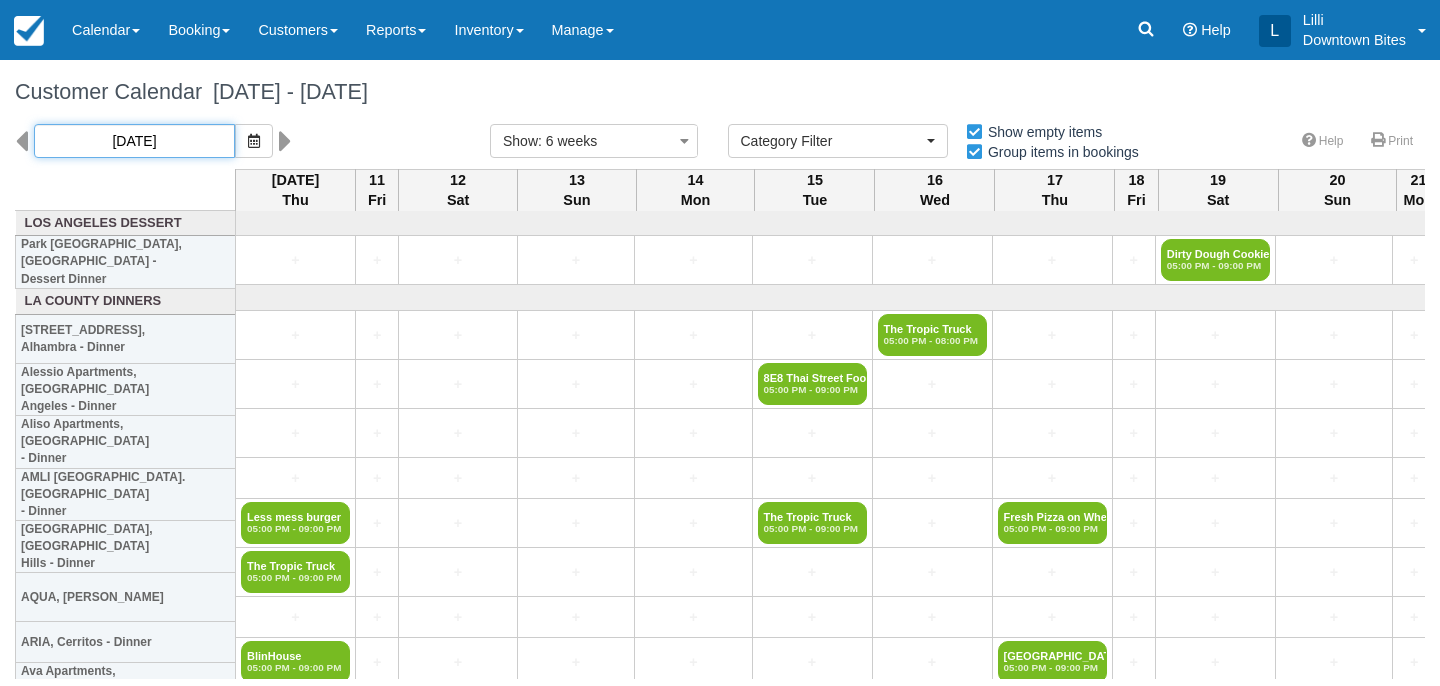 click on "07/10/25" at bounding box center [134, 141] 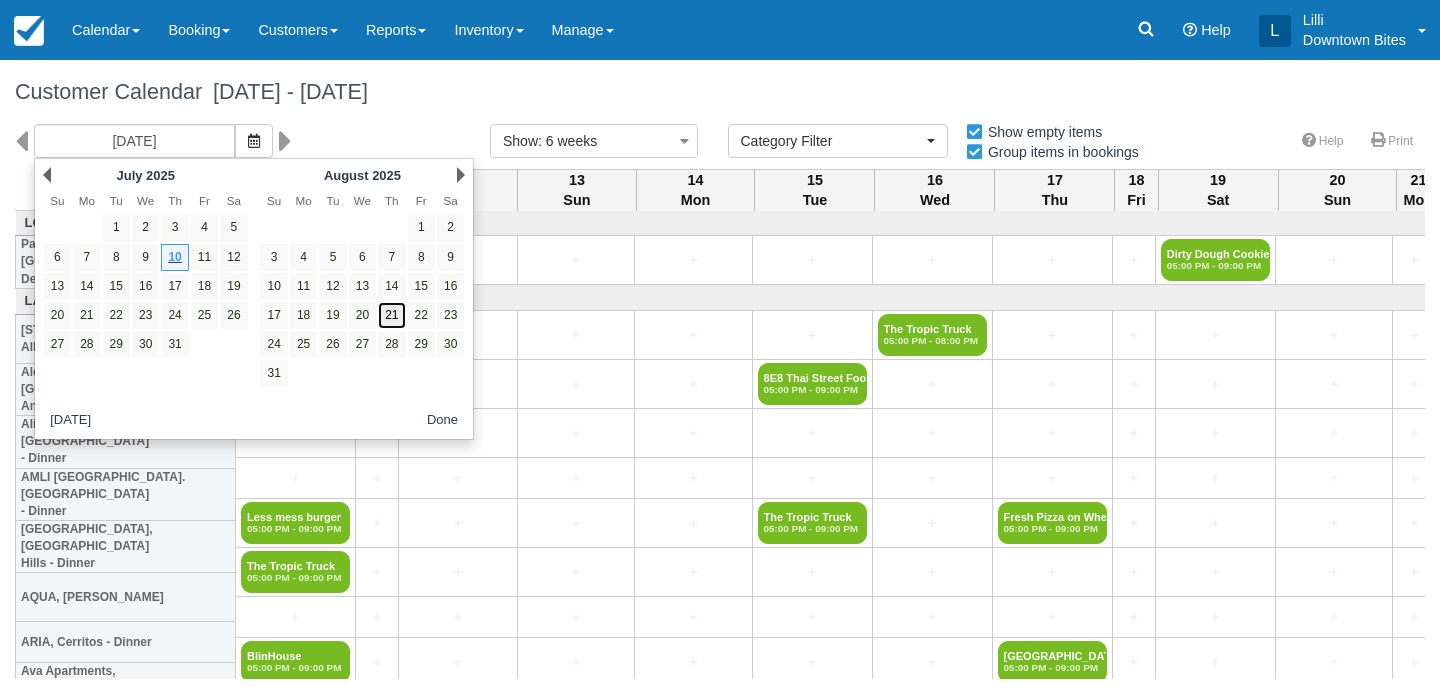 click on "21" at bounding box center [391, 315] 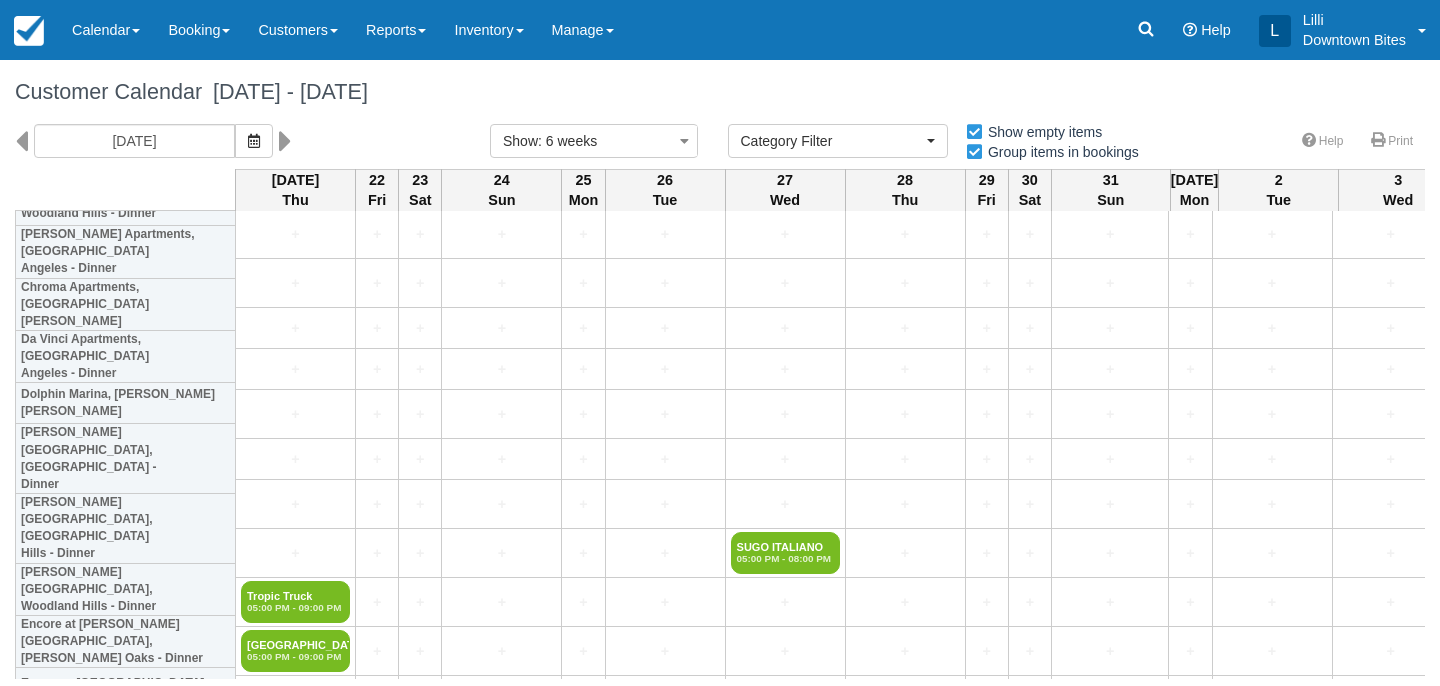 scroll, scrollTop: 986, scrollLeft: 0, axis: vertical 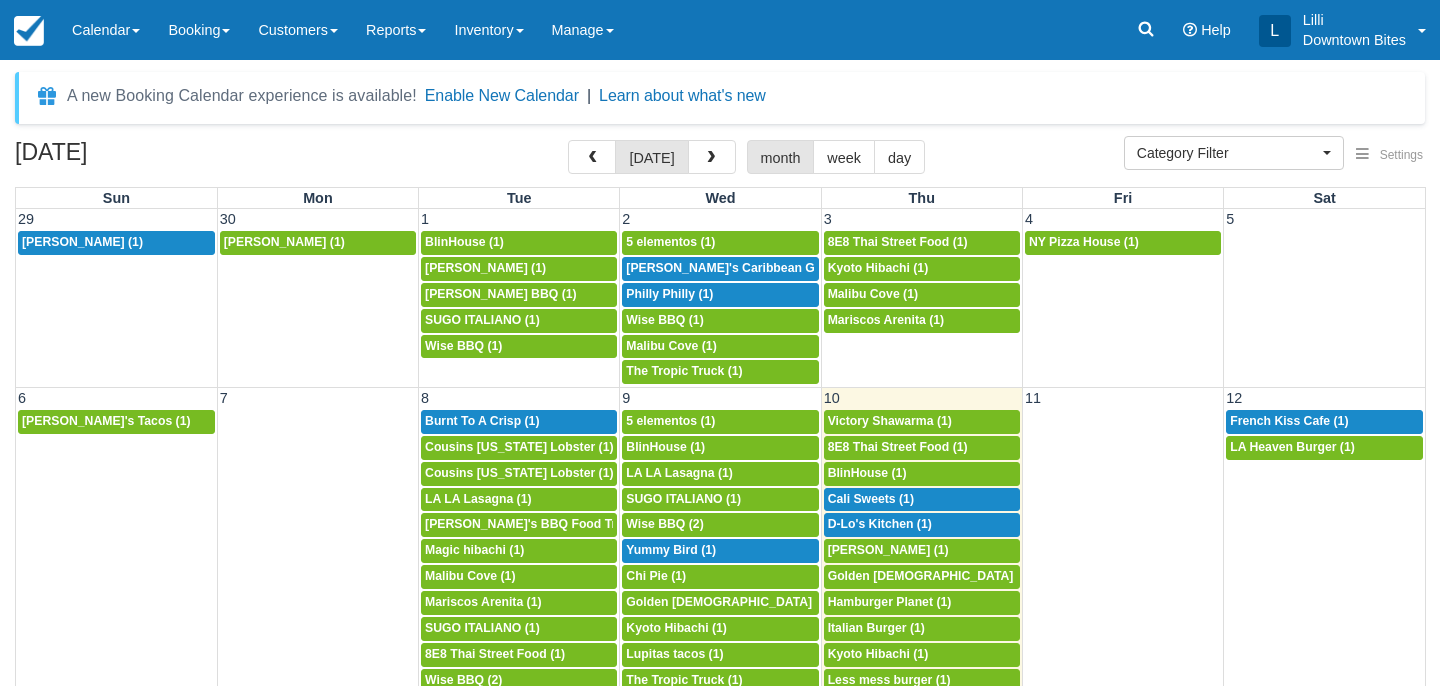 select 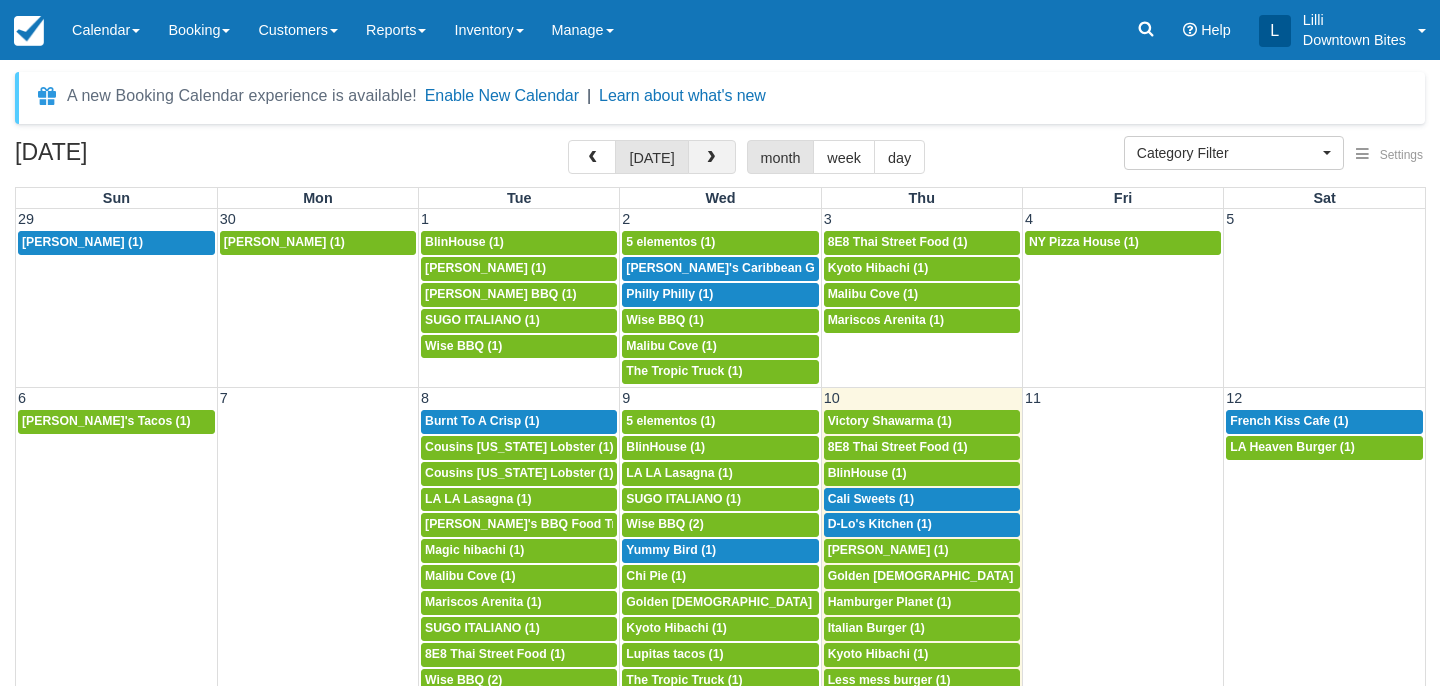 click at bounding box center (711, 158) 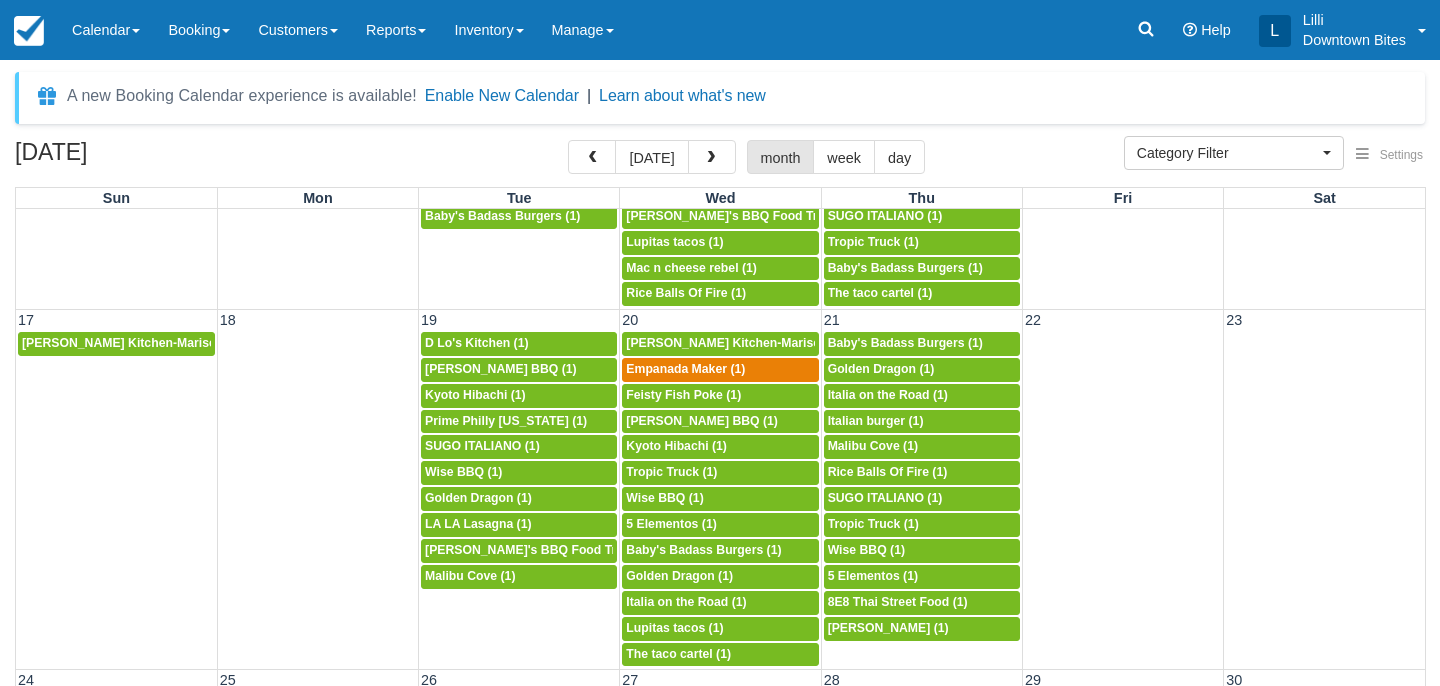 scroll, scrollTop: 893, scrollLeft: 0, axis: vertical 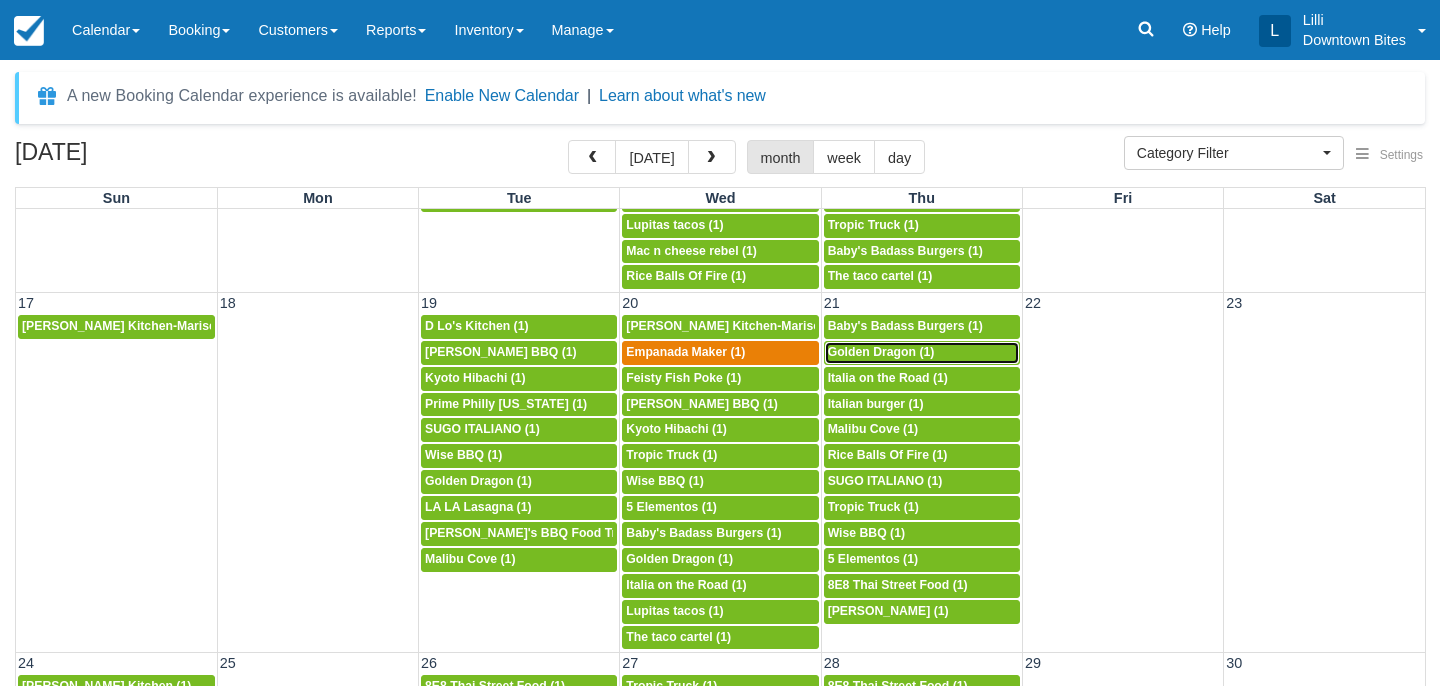 click on "5p   Golden Dragon (1)" at bounding box center (922, 353) 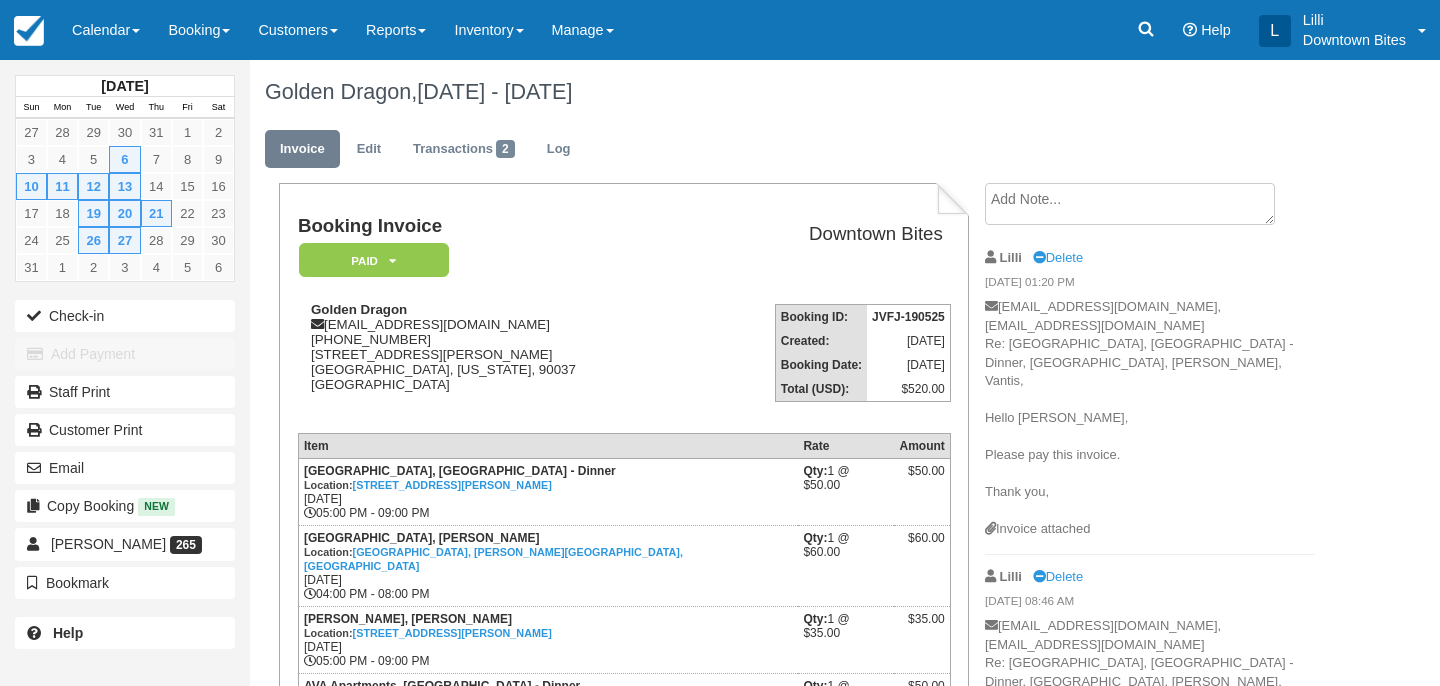 scroll, scrollTop: 0, scrollLeft: 0, axis: both 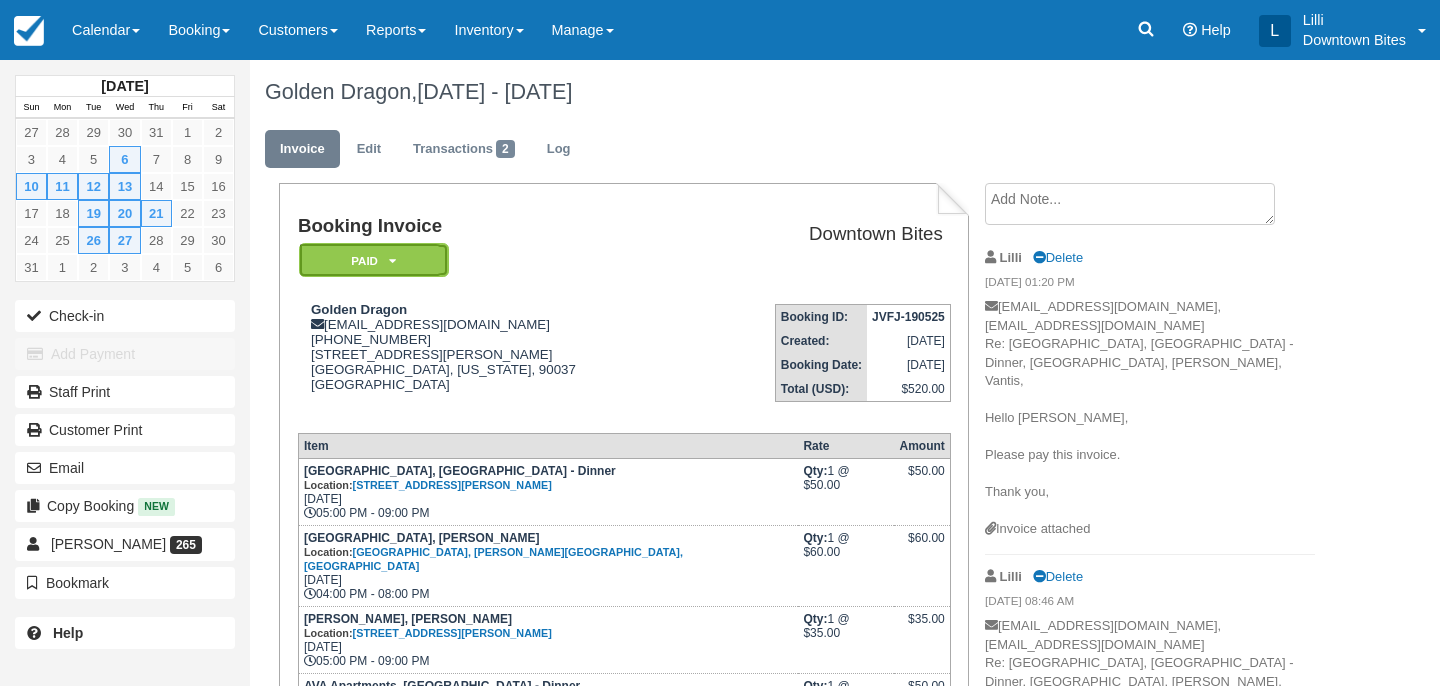 click on "Paid" at bounding box center (374, 260) 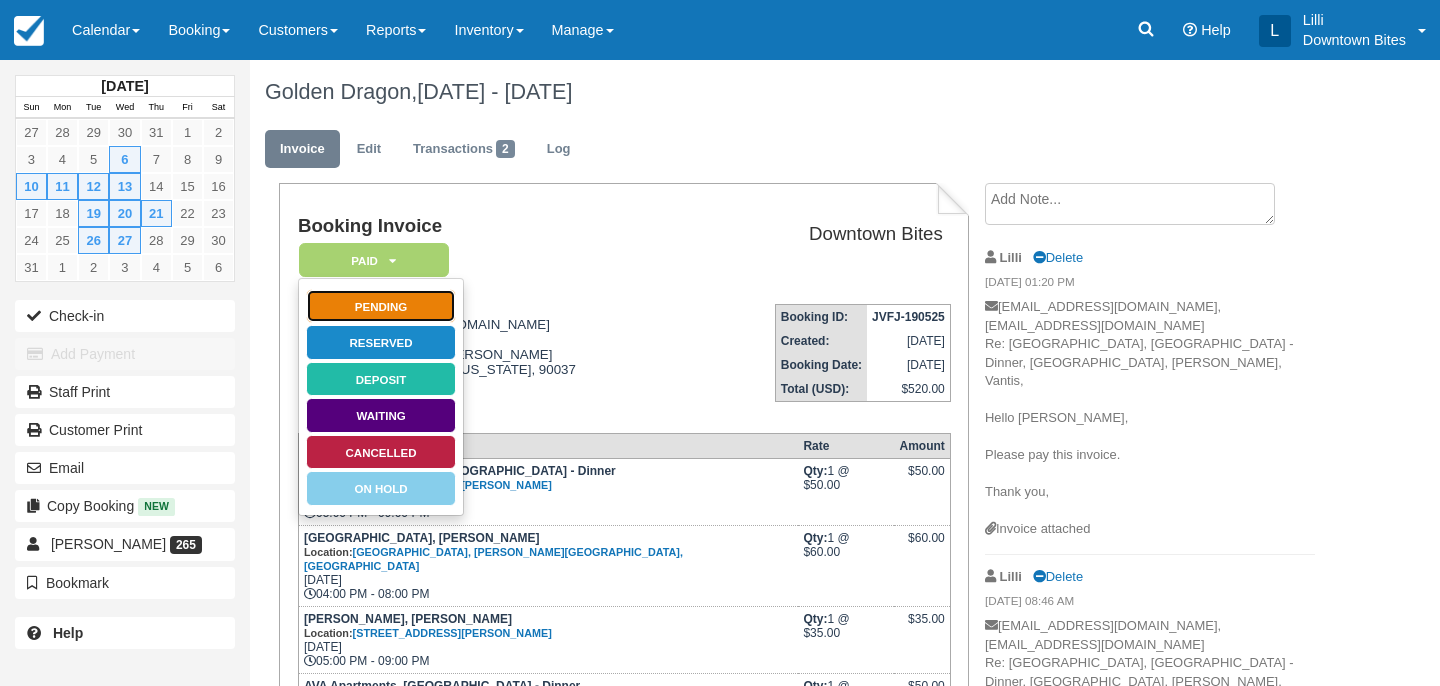 click on "Pending" at bounding box center [381, 306] 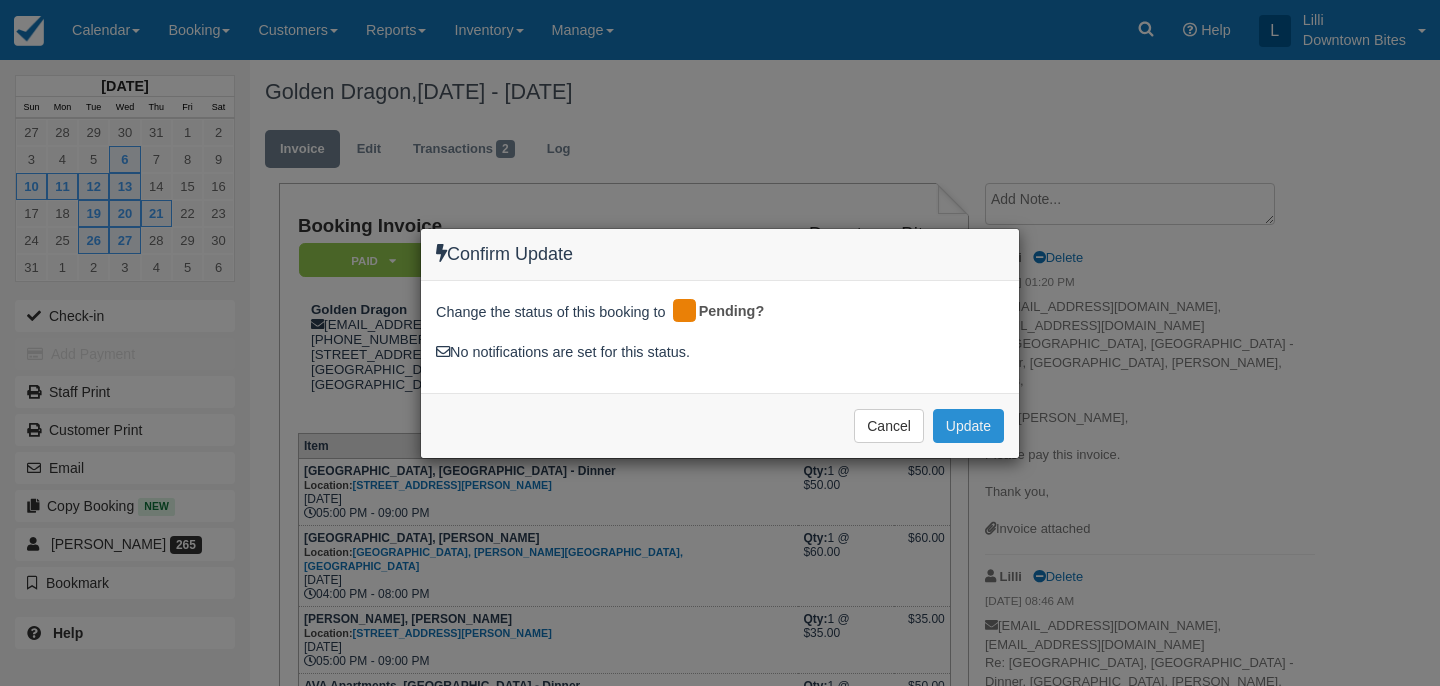 click on "Update" at bounding box center (968, 426) 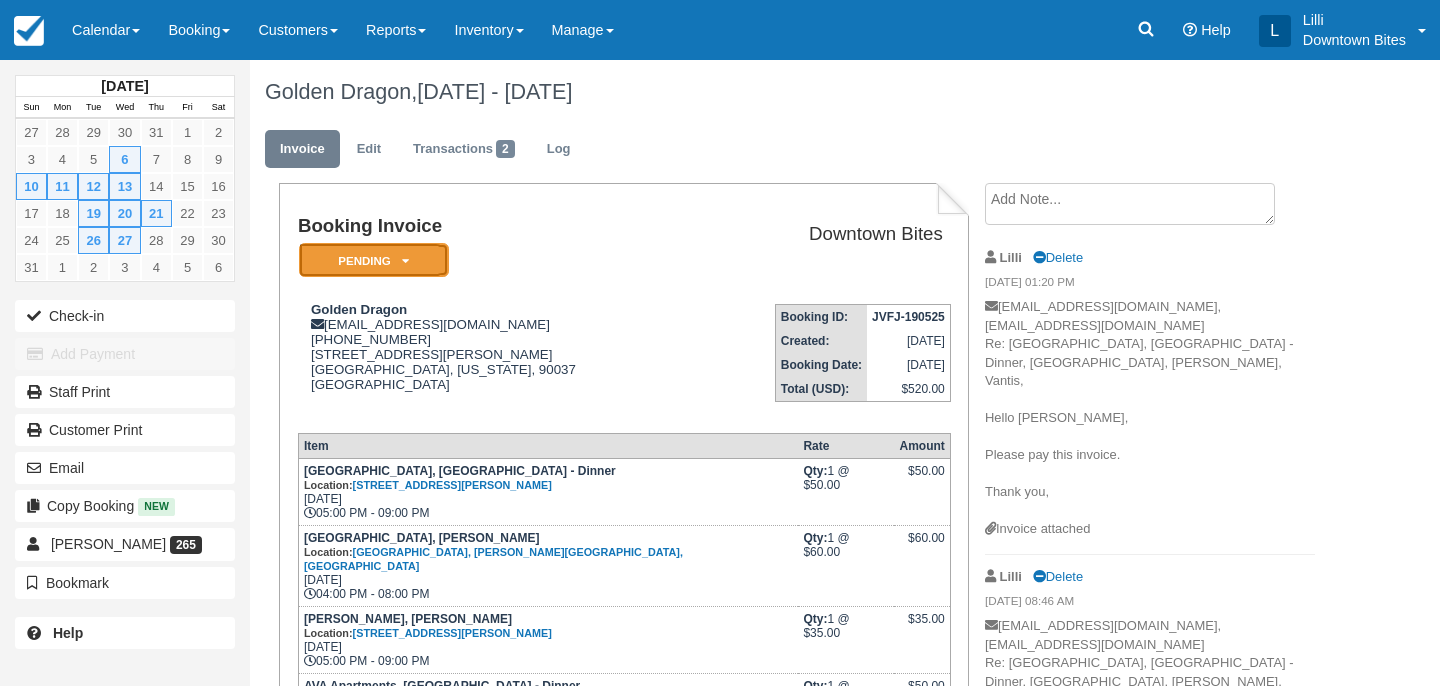 click on "Pending" at bounding box center [374, 260] 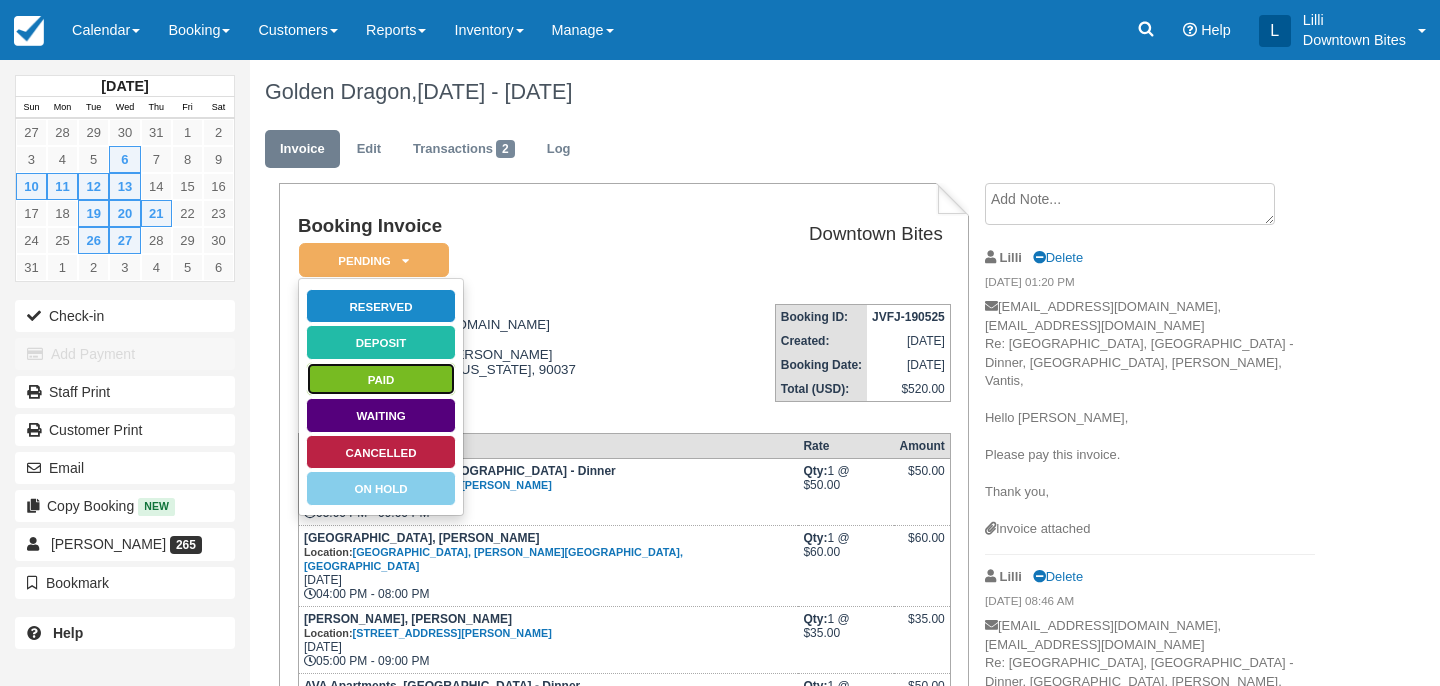 click on "Paid" at bounding box center [381, 379] 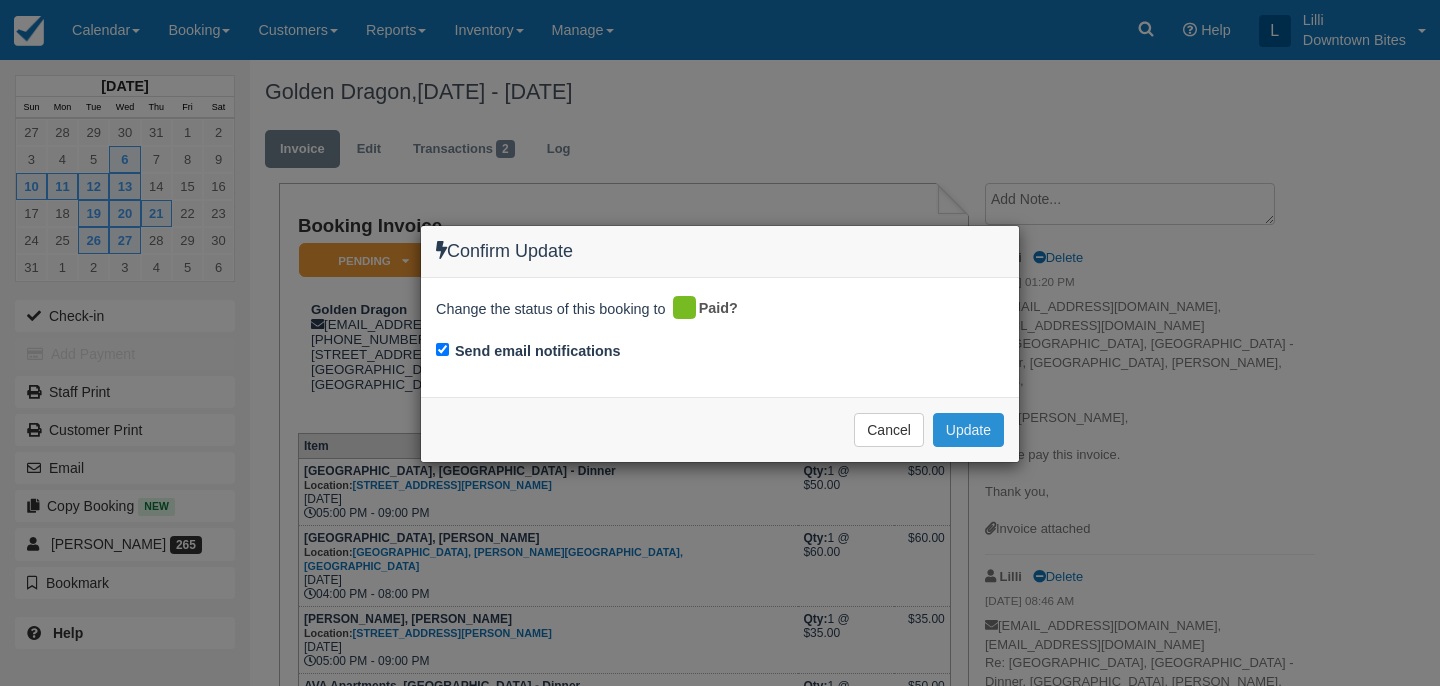 click on "Update" at bounding box center [968, 430] 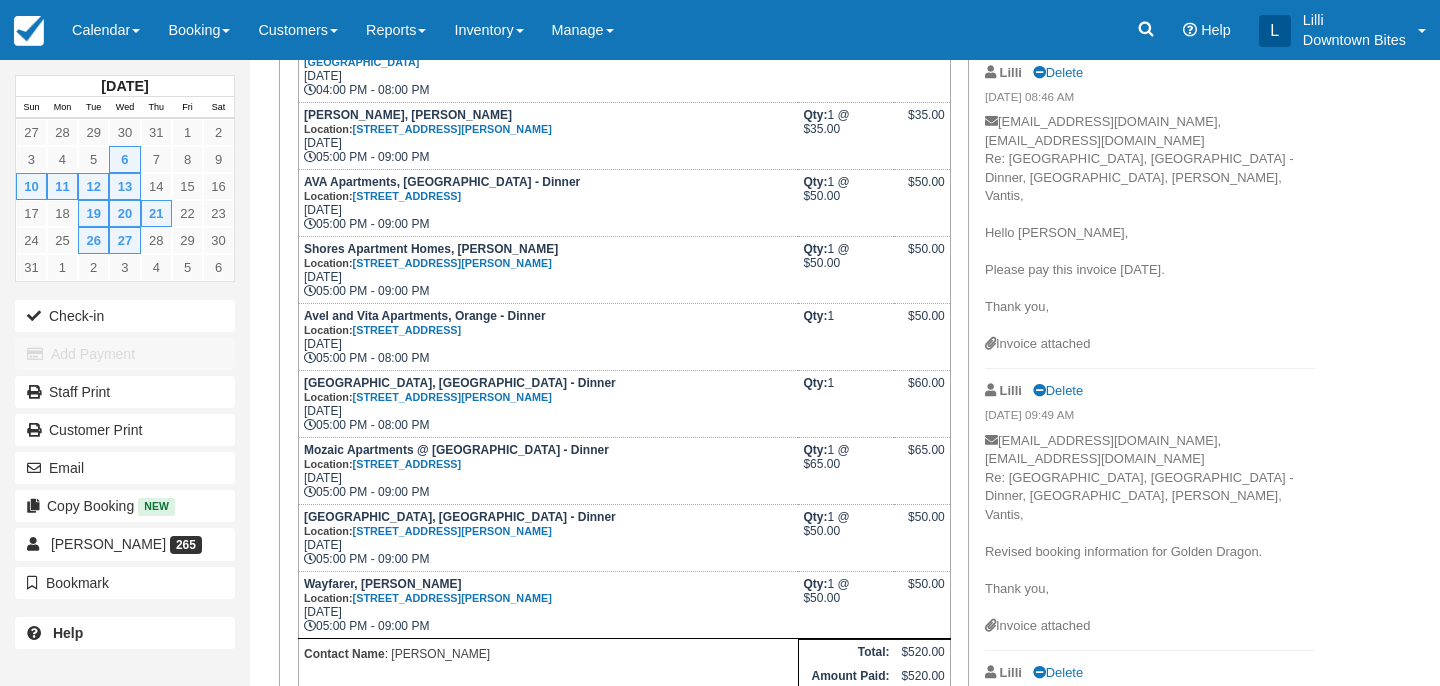 scroll, scrollTop: 0, scrollLeft: 0, axis: both 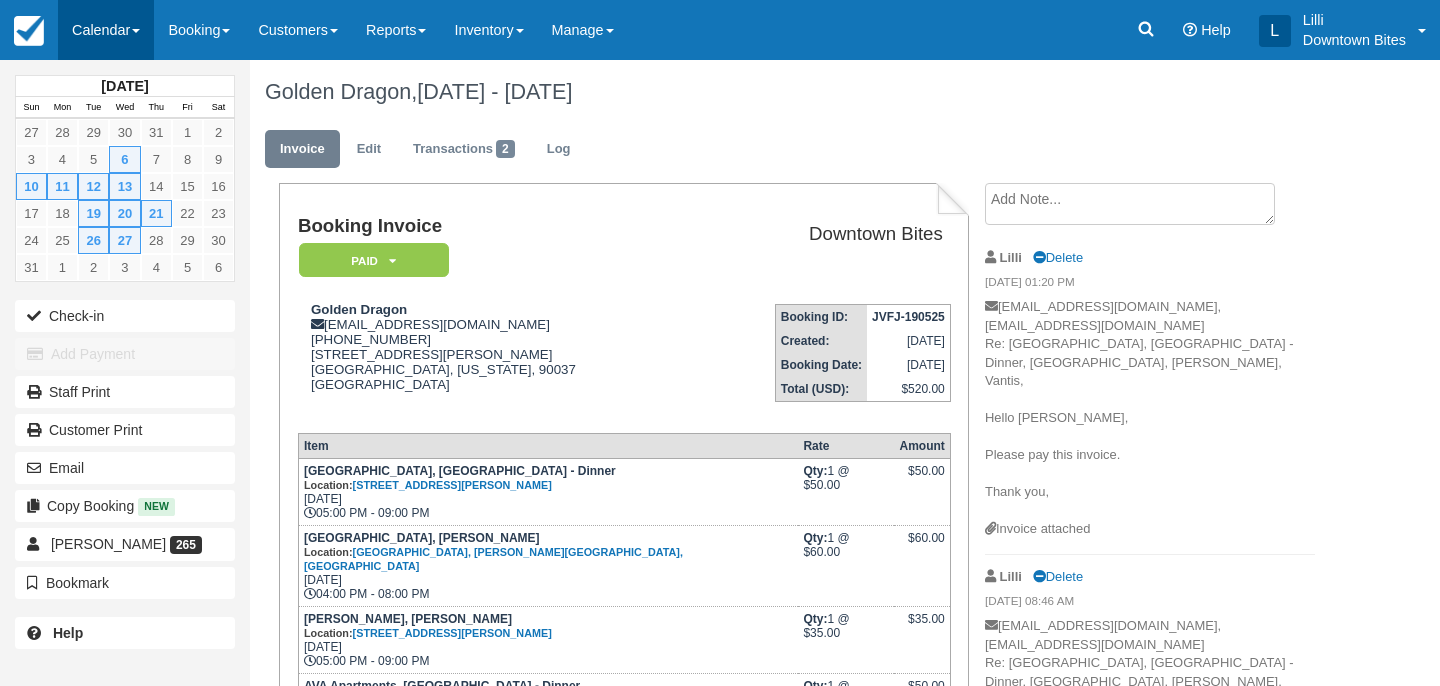 click on "Calendar" at bounding box center [106, 30] 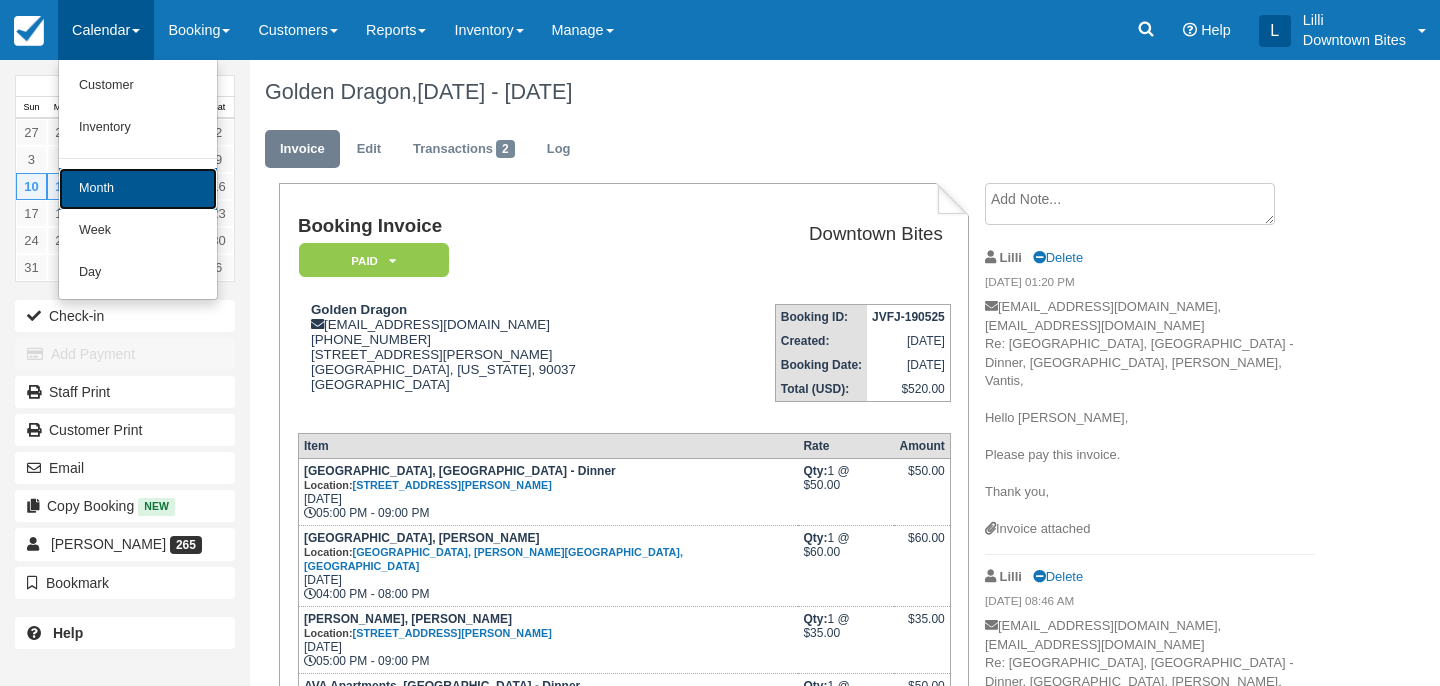 click on "Month" at bounding box center (138, 189) 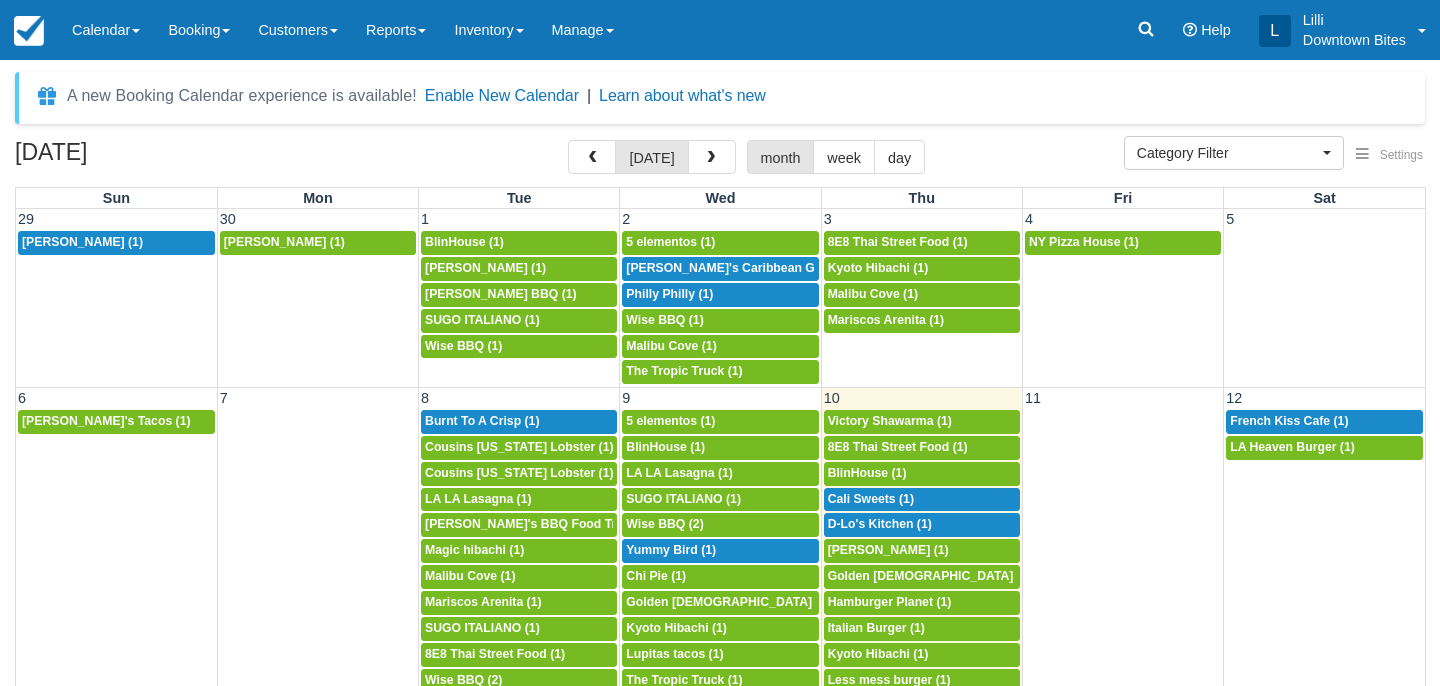 select 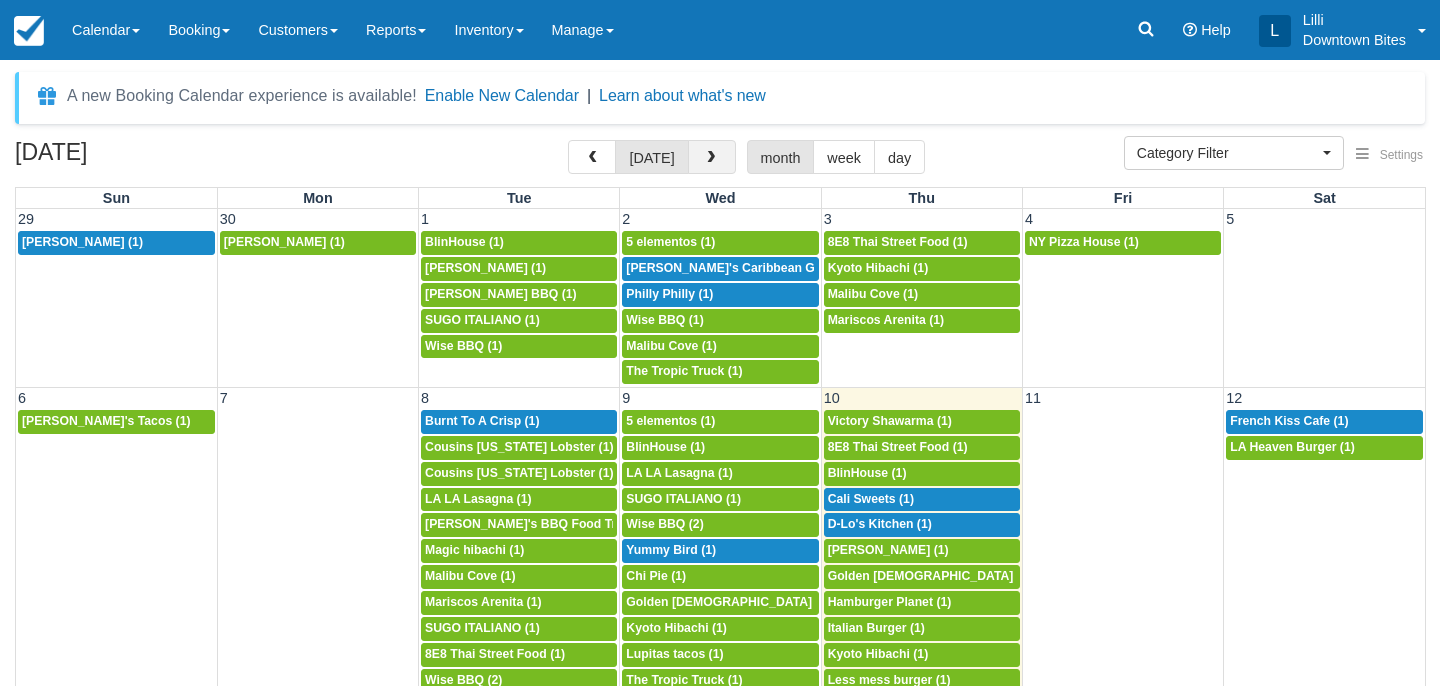 click at bounding box center [712, 157] 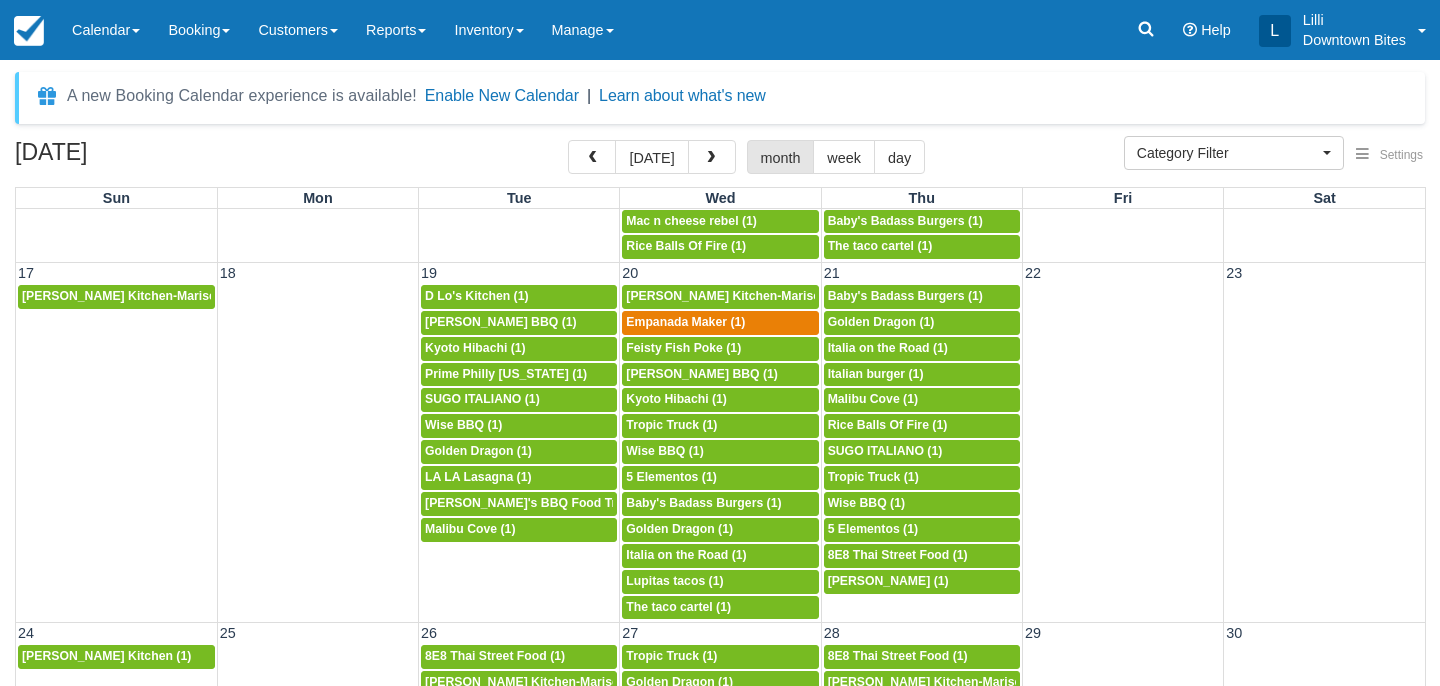 scroll, scrollTop: 928, scrollLeft: 0, axis: vertical 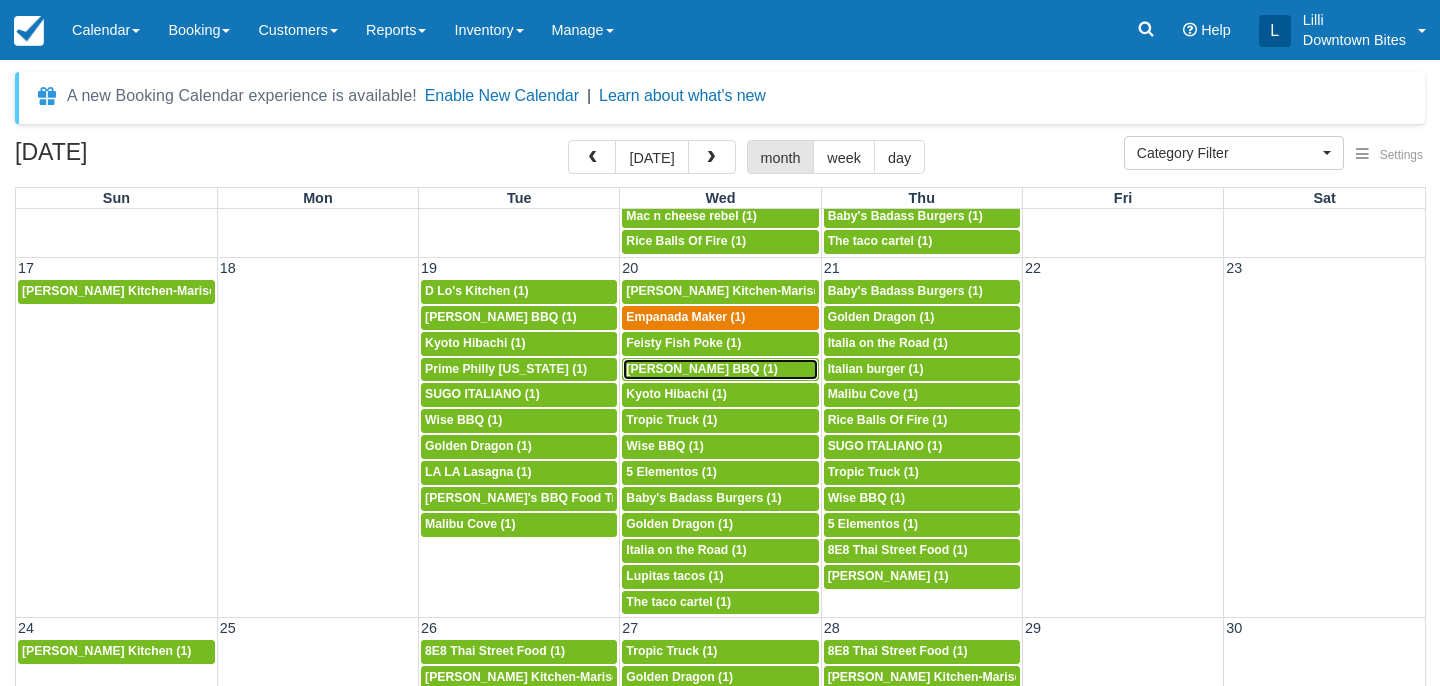 click on "5p   Kammy's BBQ (1)" at bounding box center (720, 370) 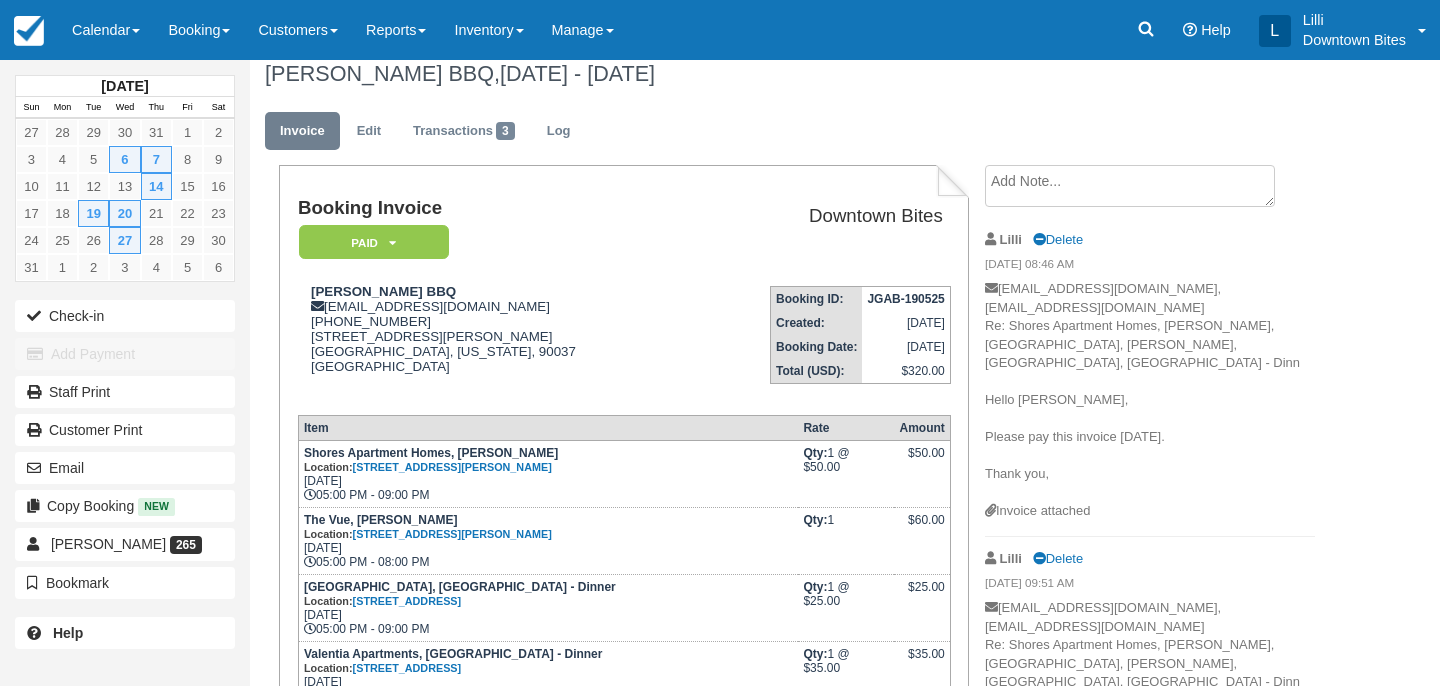 scroll, scrollTop: 0, scrollLeft: 0, axis: both 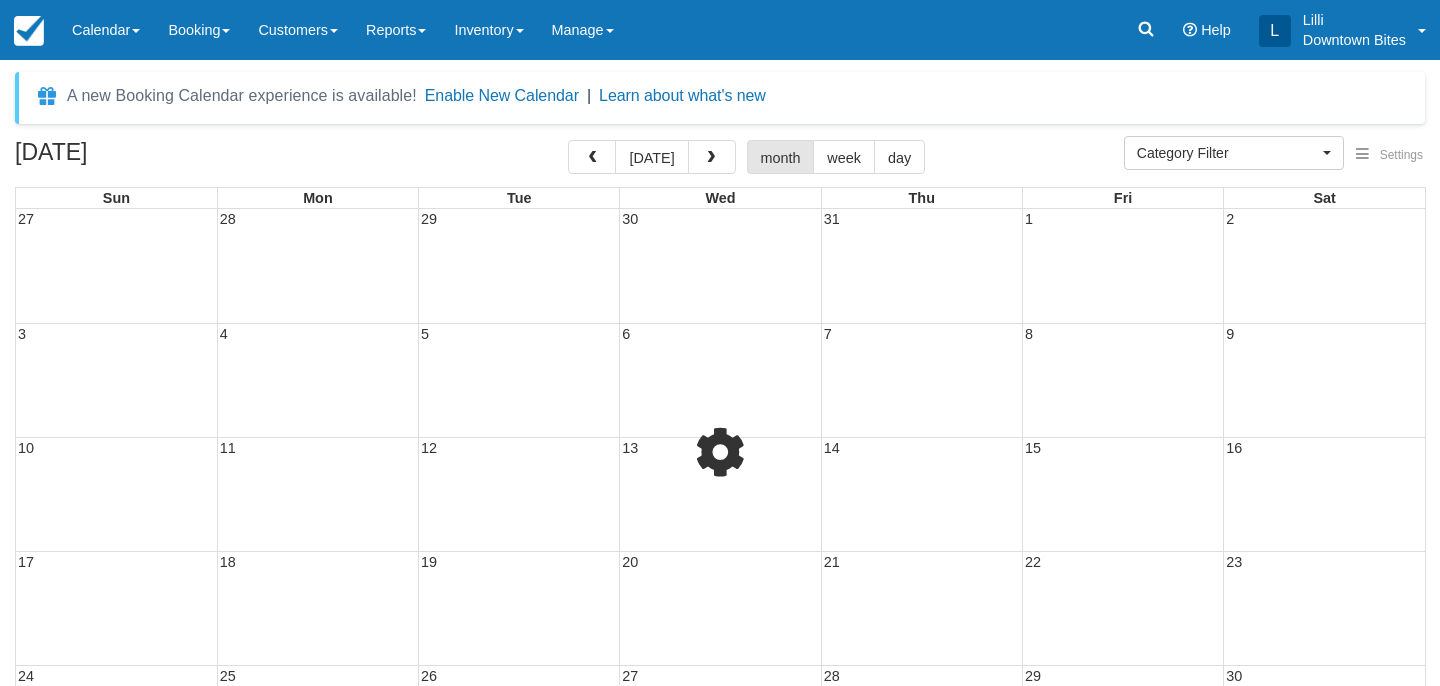 select 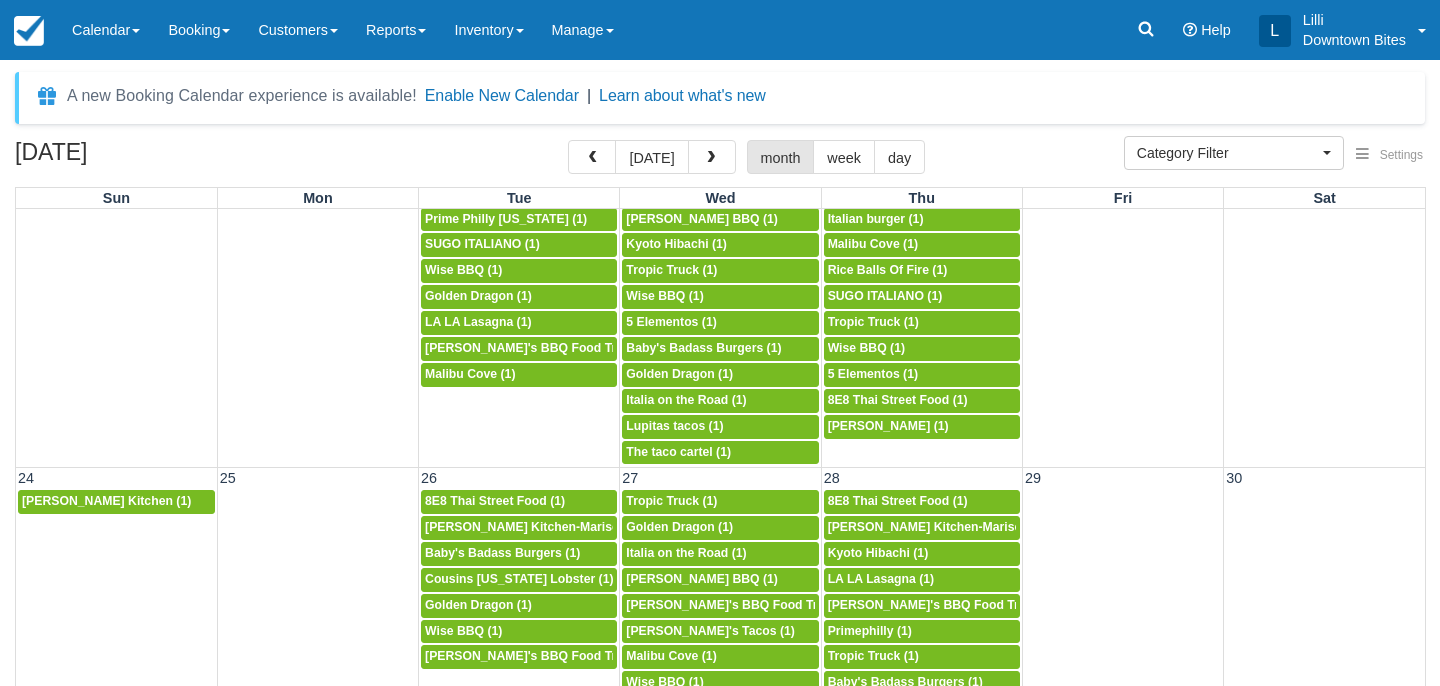 scroll, scrollTop: 1242, scrollLeft: 0, axis: vertical 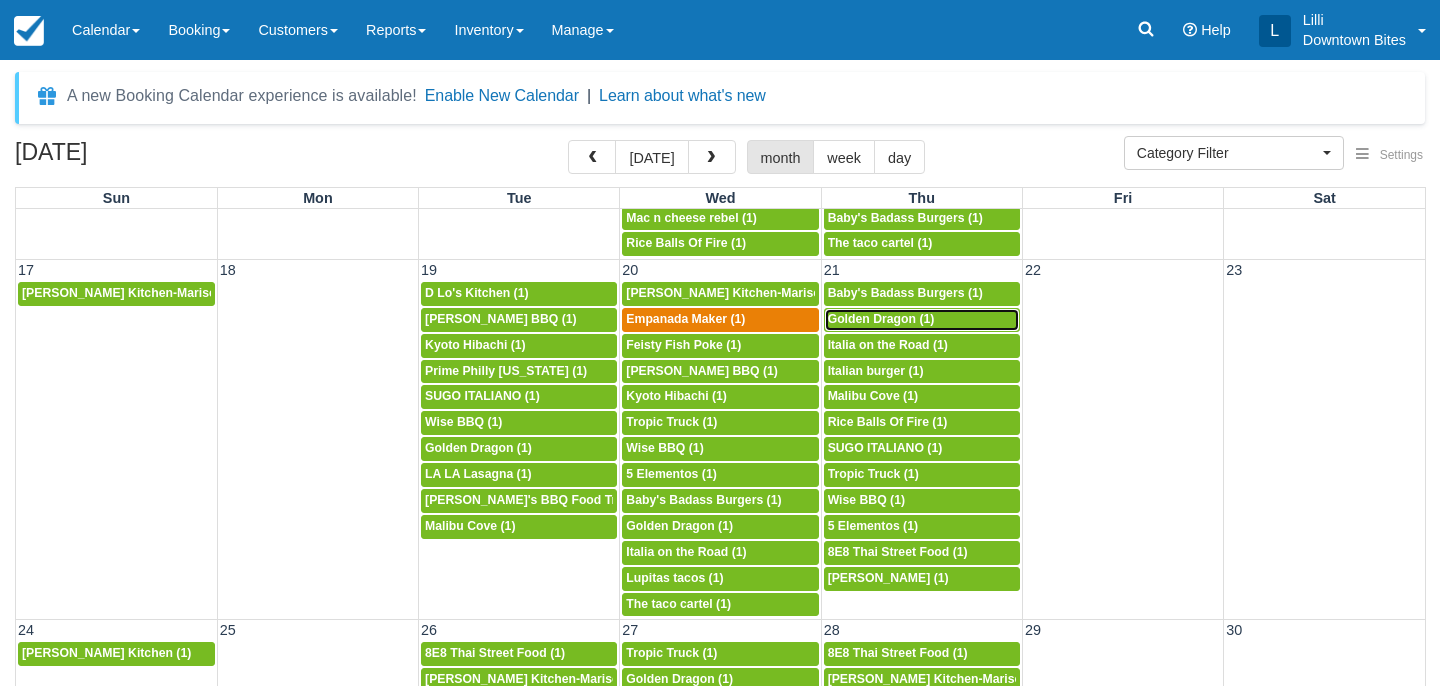 click on "Golden Dragon (1)" at bounding box center [881, 319] 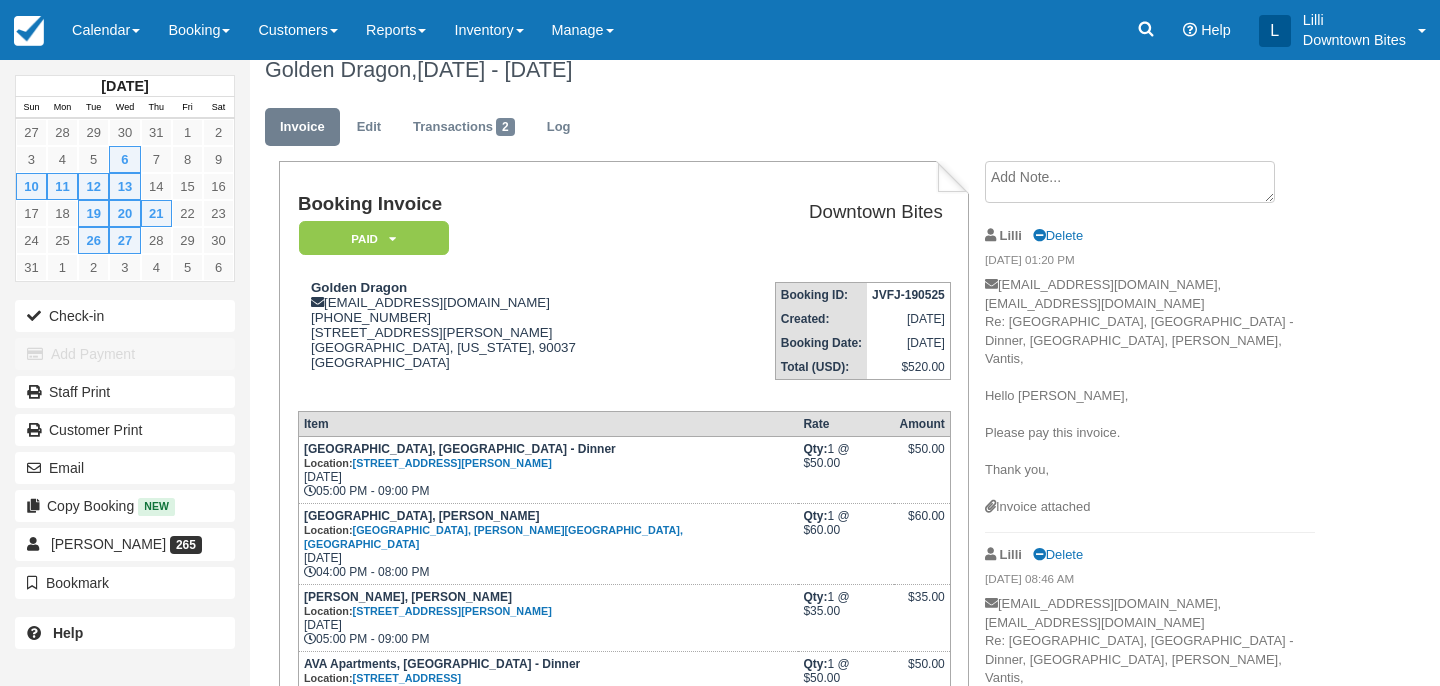 scroll, scrollTop: 0, scrollLeft: 0, axis: both 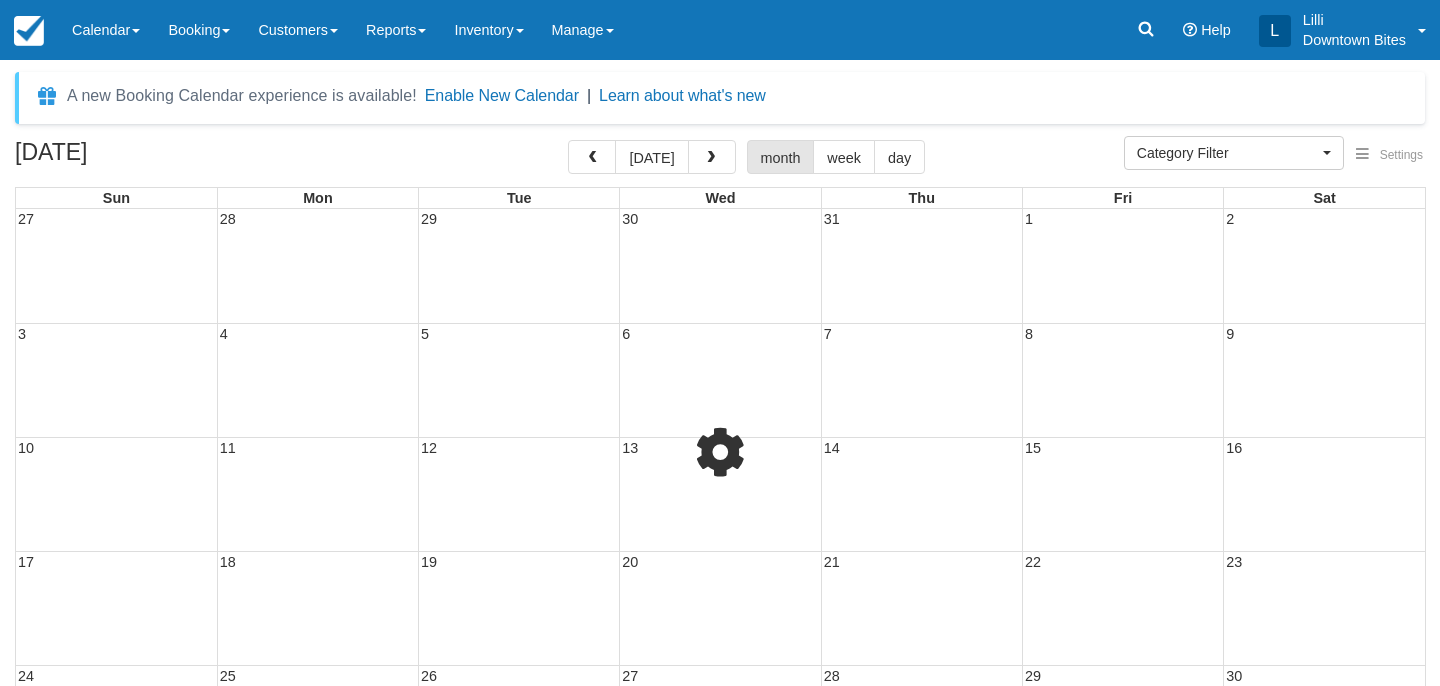 select 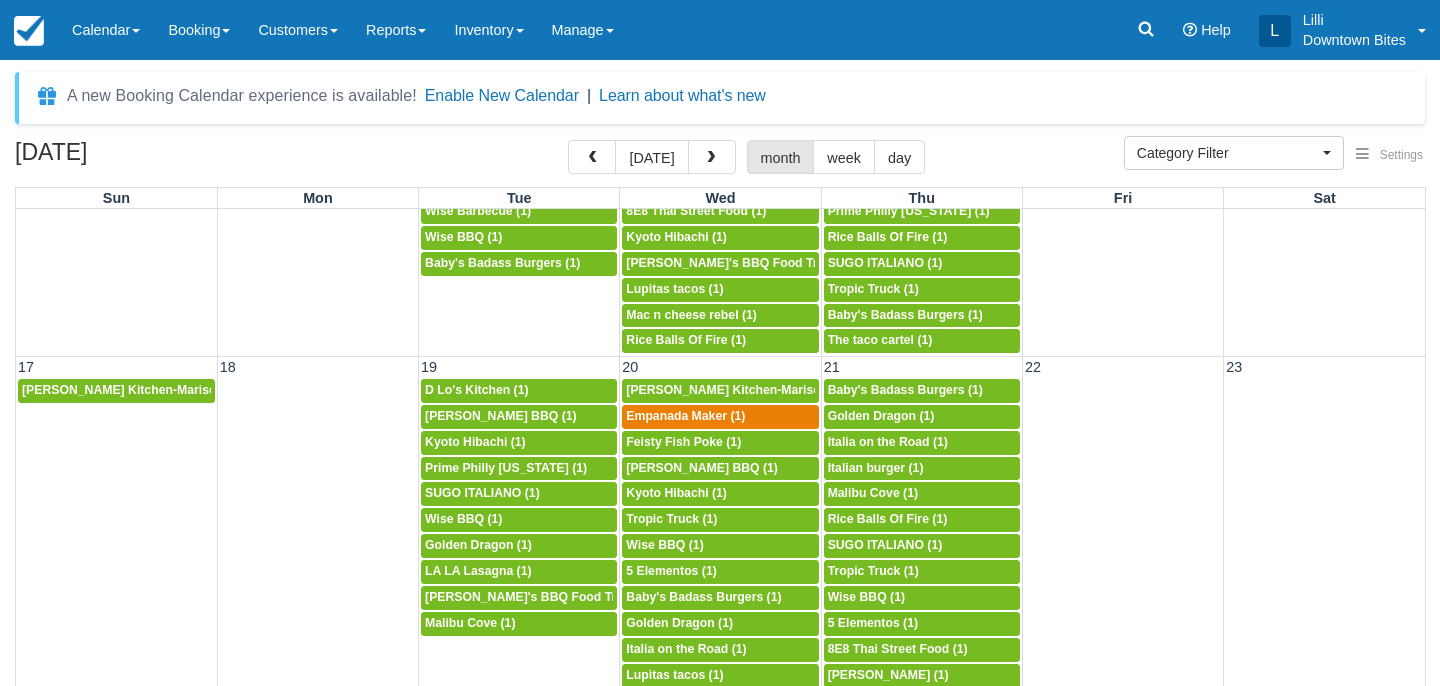 scroll, scrollTop: 932, scrollLeft: 0, axis: vertical 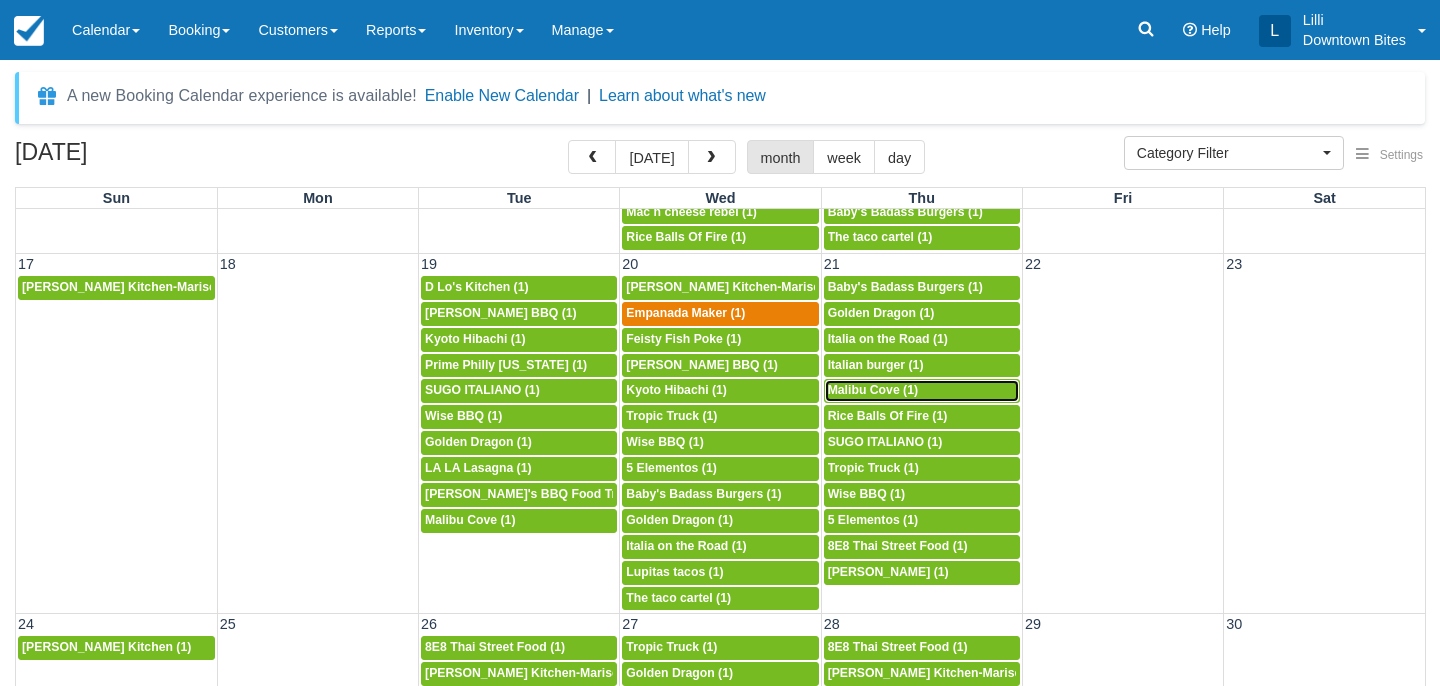 click on "Malibu Cove (1)" at bounding box center [873, 390] 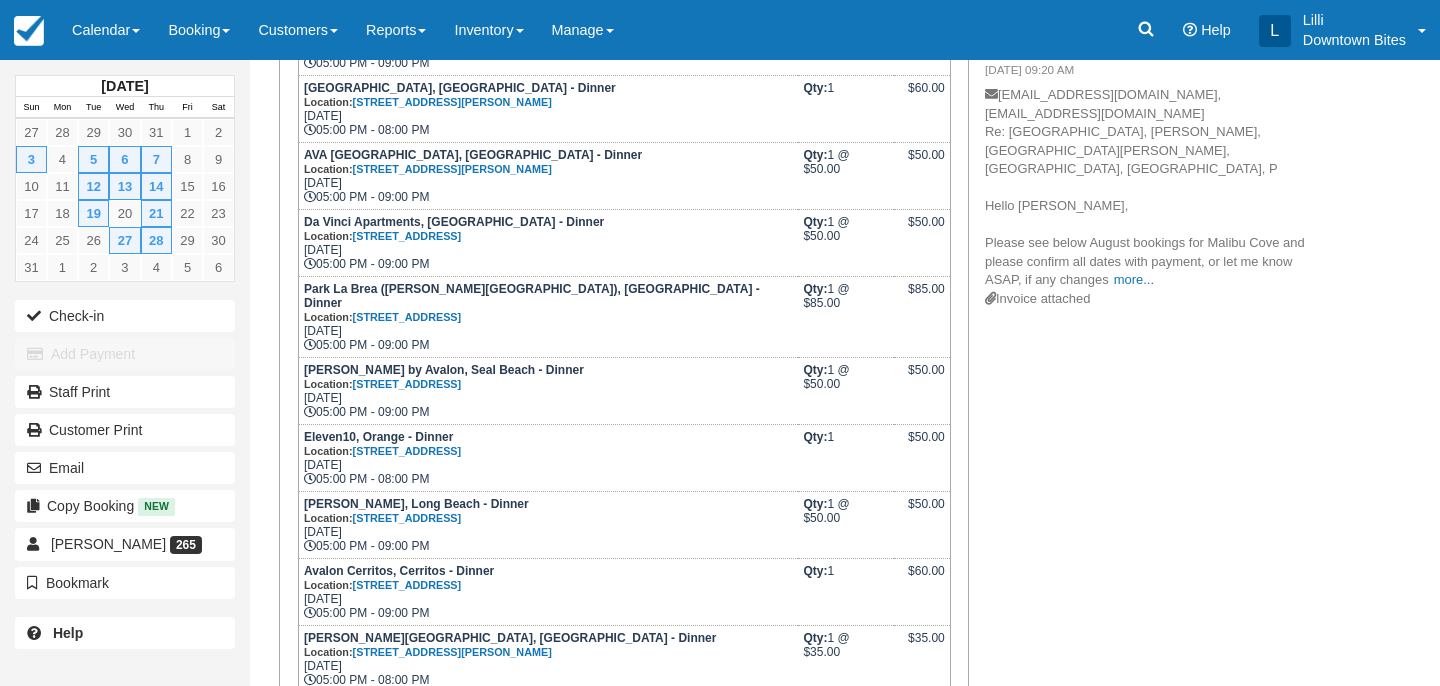 scroll, scrollTop: 535, scrollLeft: 0, axis: vertical 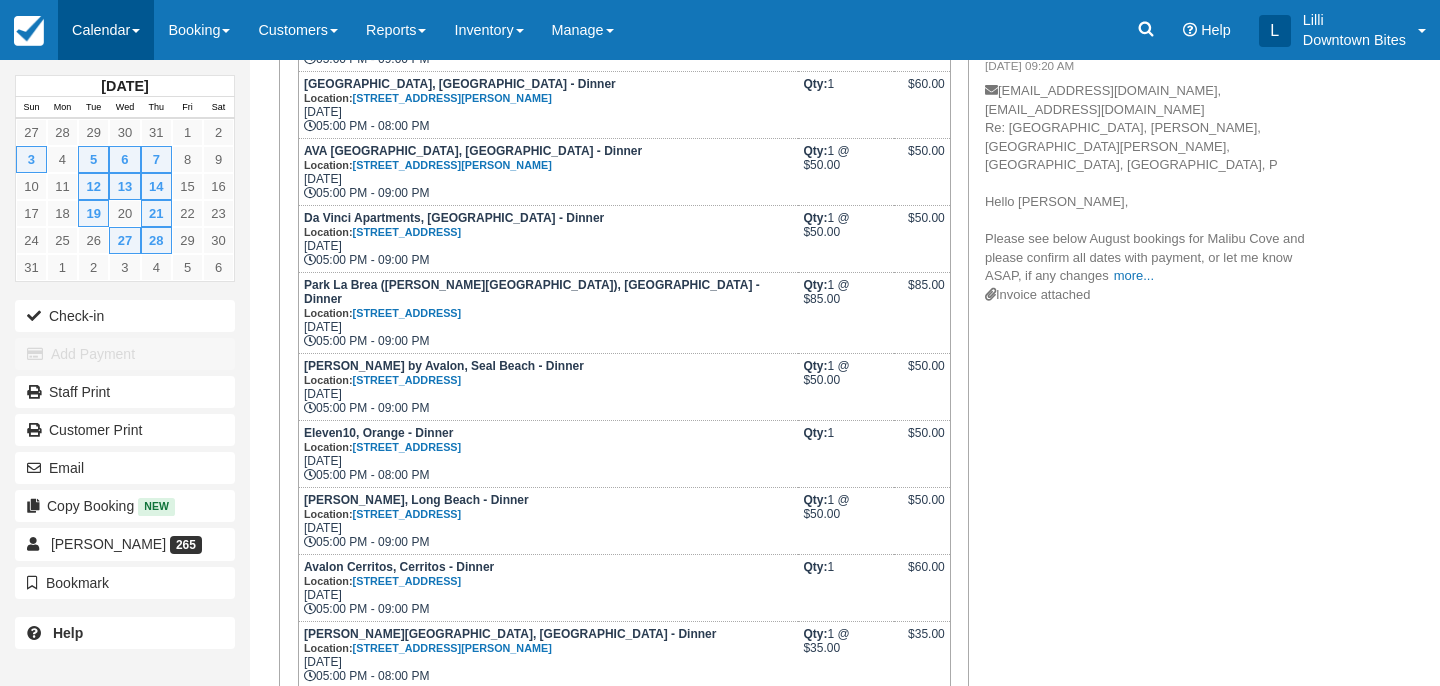 click on "Calendar" at bounding box center (106, 30) 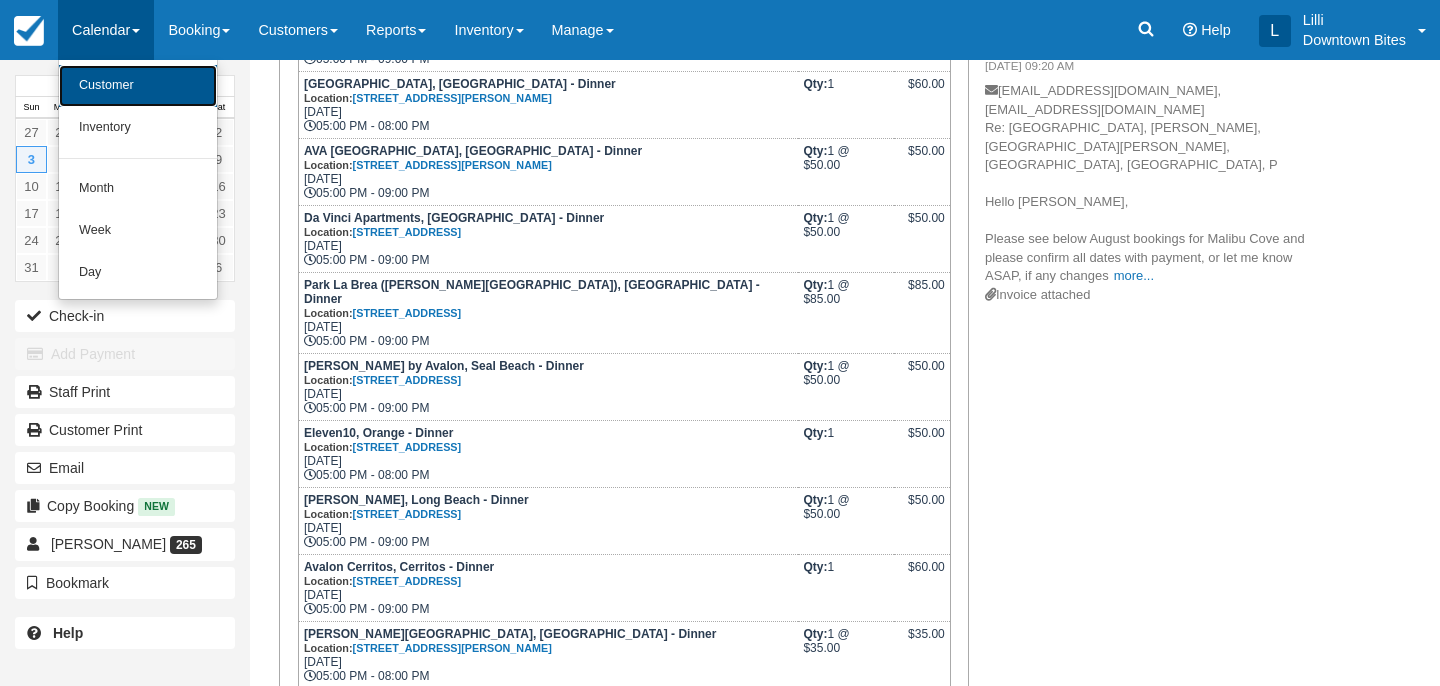 click on "Customer" at bounding box center (138, 86) 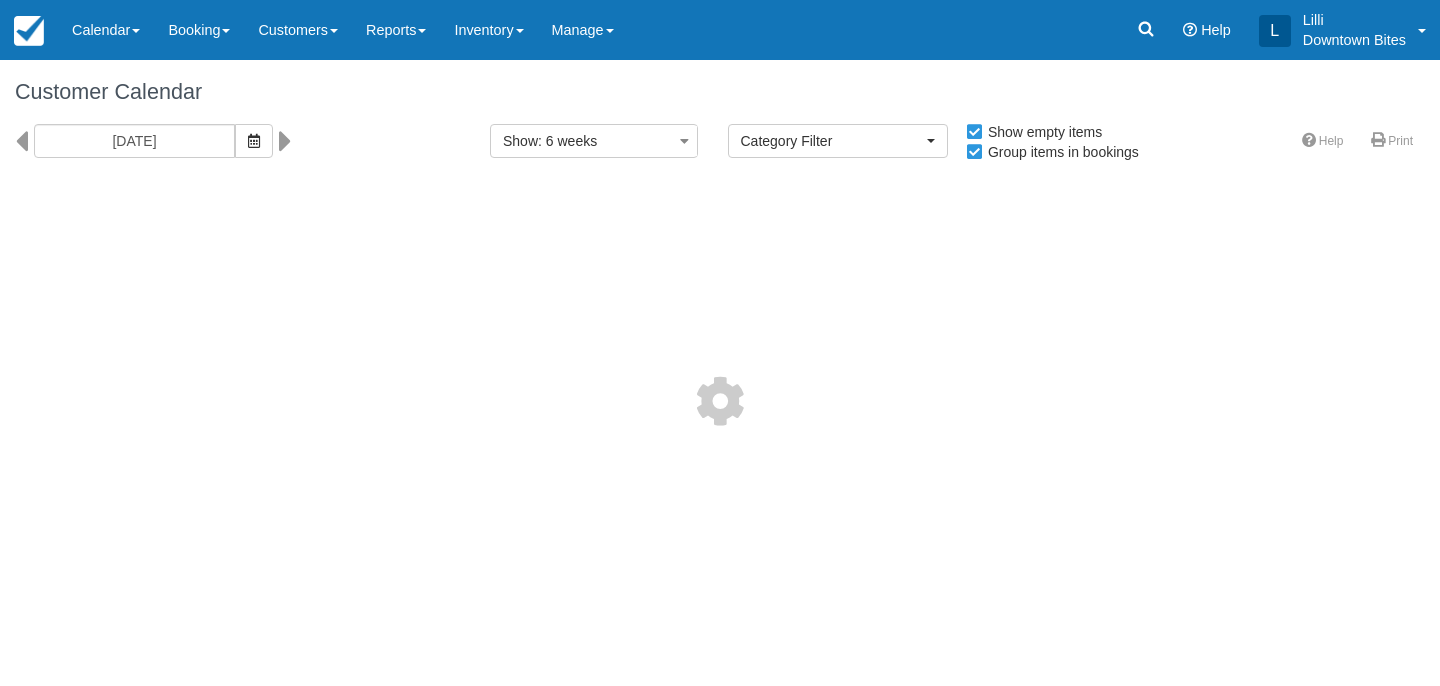 select 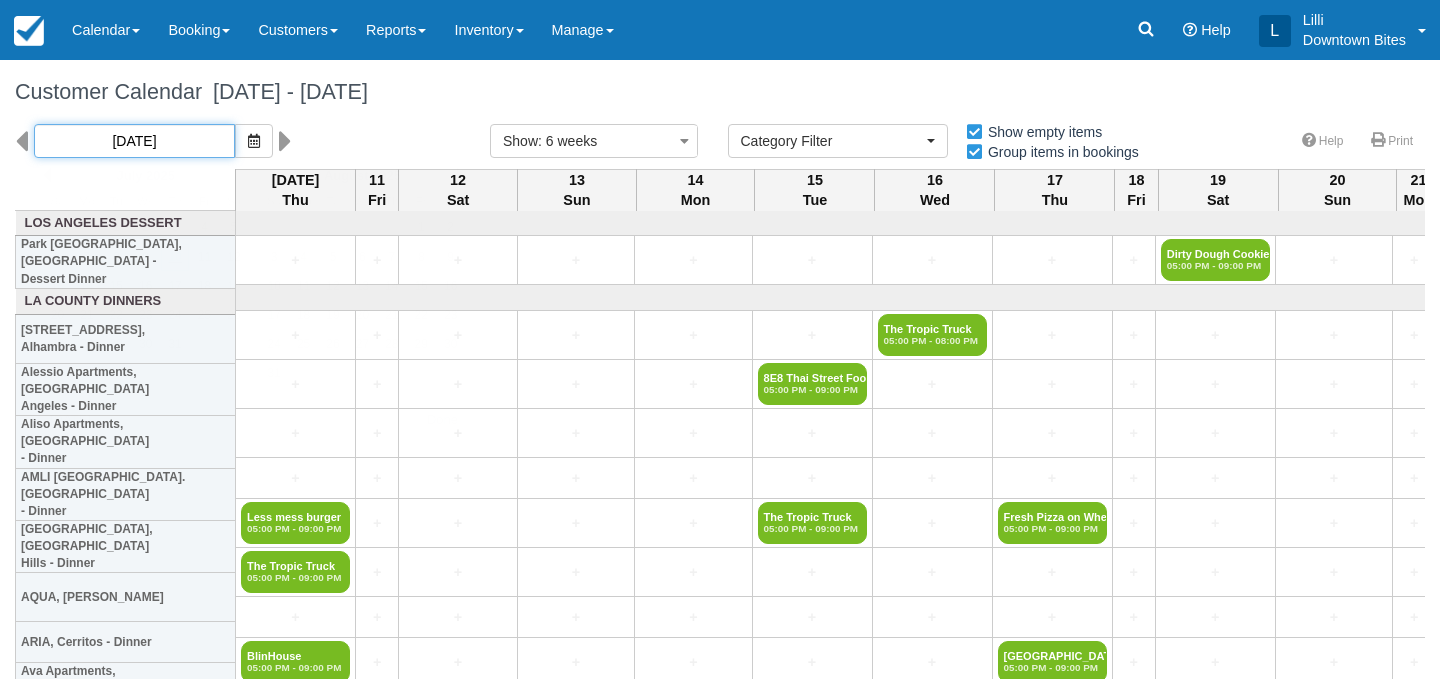 click on "[DATE]" at bounding box center (134, 141) 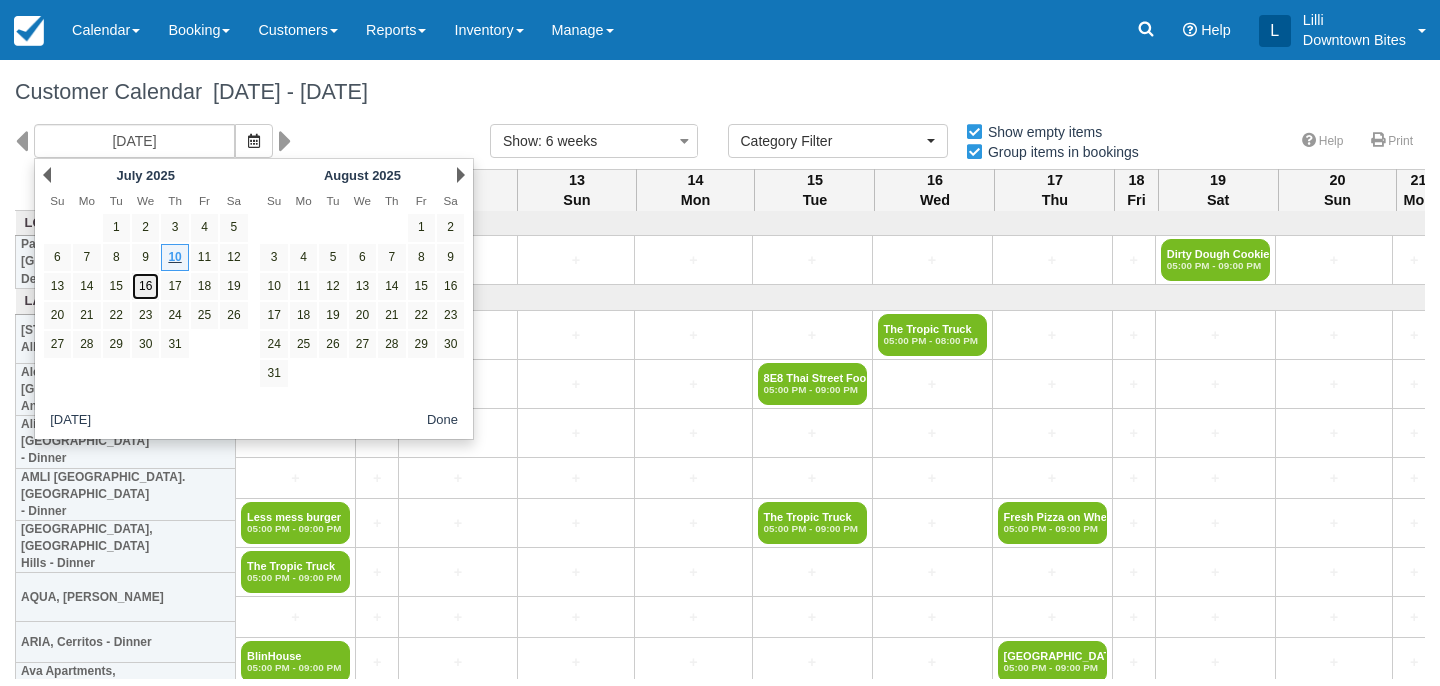 click on "16" at bounding box center [145, 286] 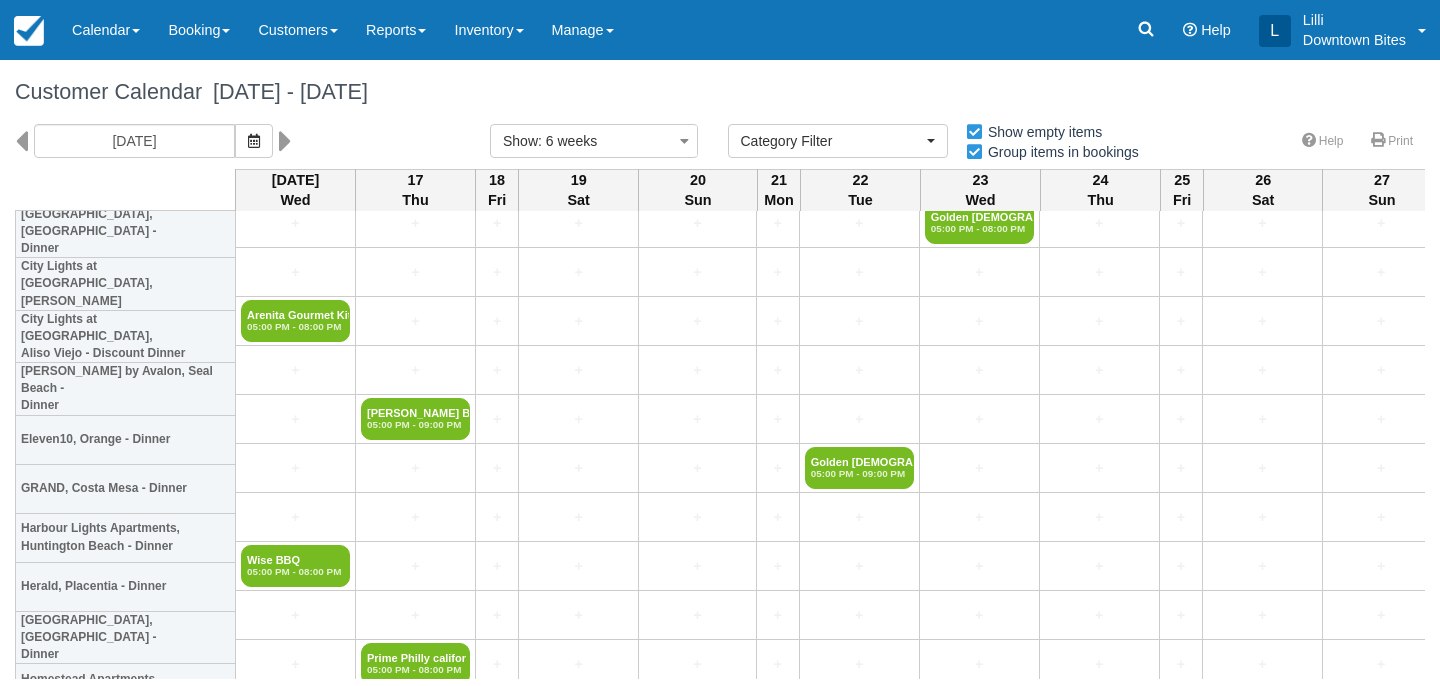 scroll, scrollTop: 3865, scrollLeft: 0, axis: vertical 